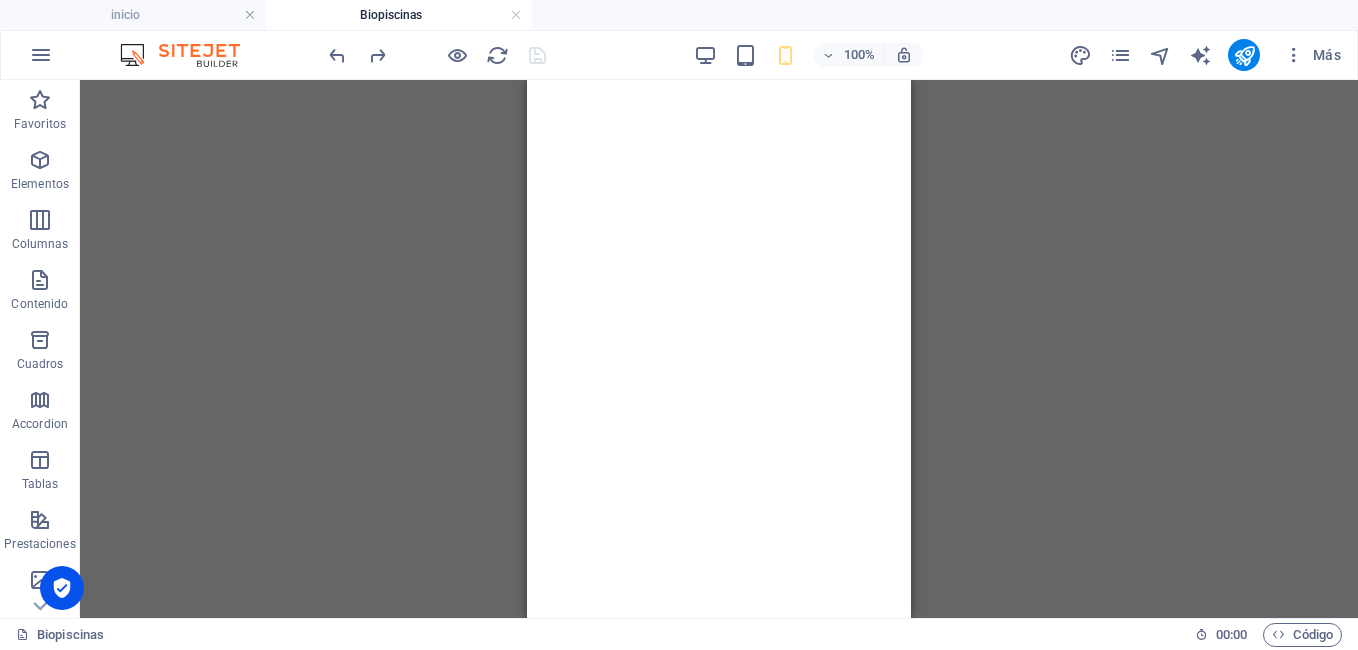 scroll, scrollTop: 0, scrollLeft: 0, axis: both 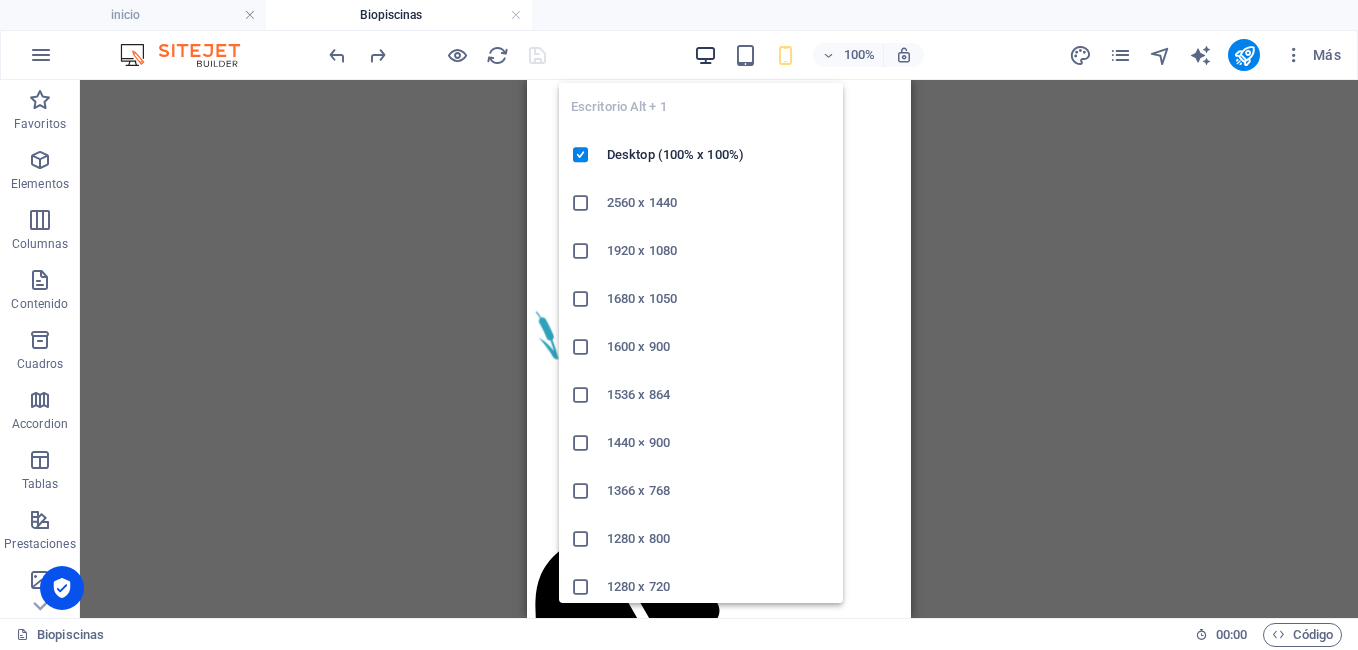 click at bounding box center [705, 55] 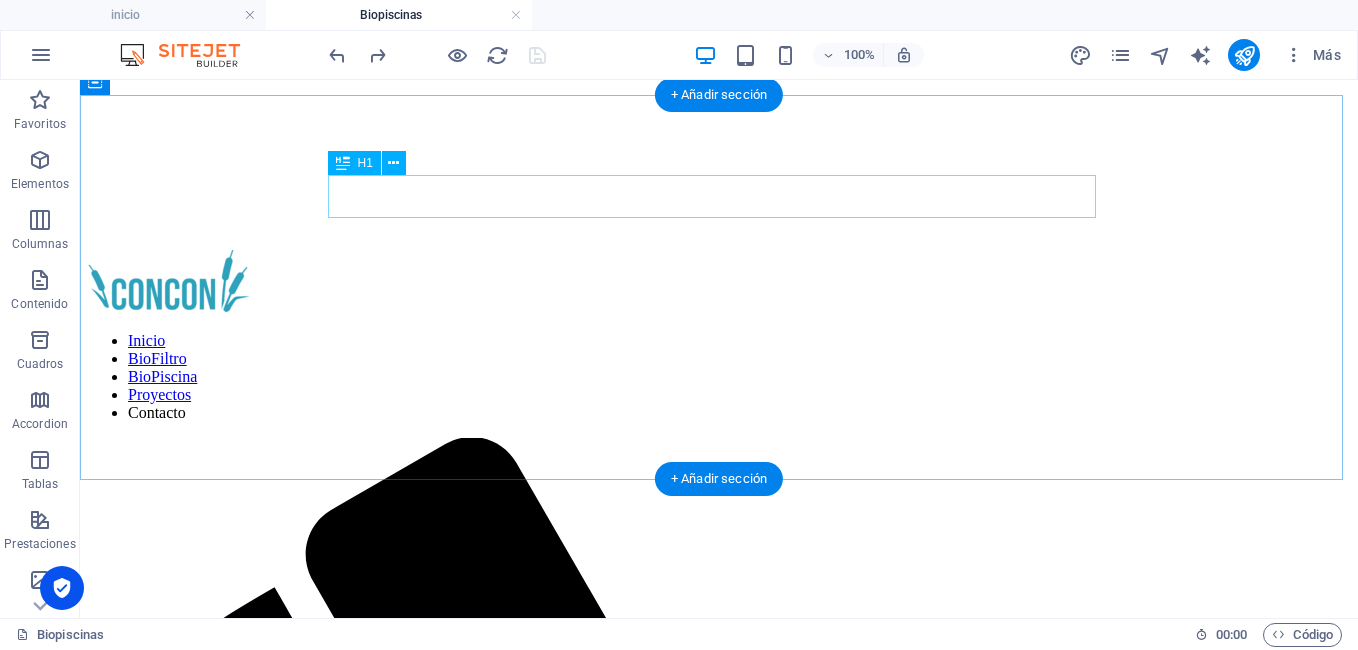 scroll, scrollTop: 0, scrollLeft: 0, axis: both 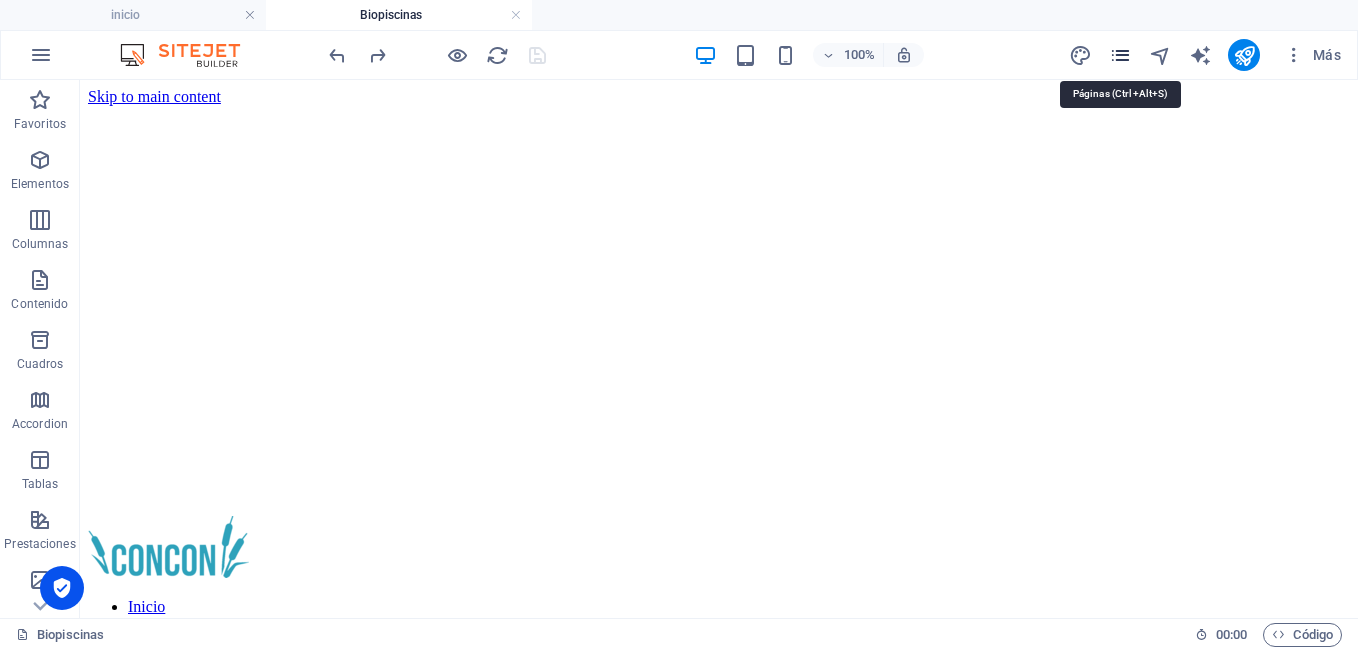drag, startPoint x: 1134, startPoint y: 51, endPoint x: 1121, endPoint y: 55, distance: 13.601471 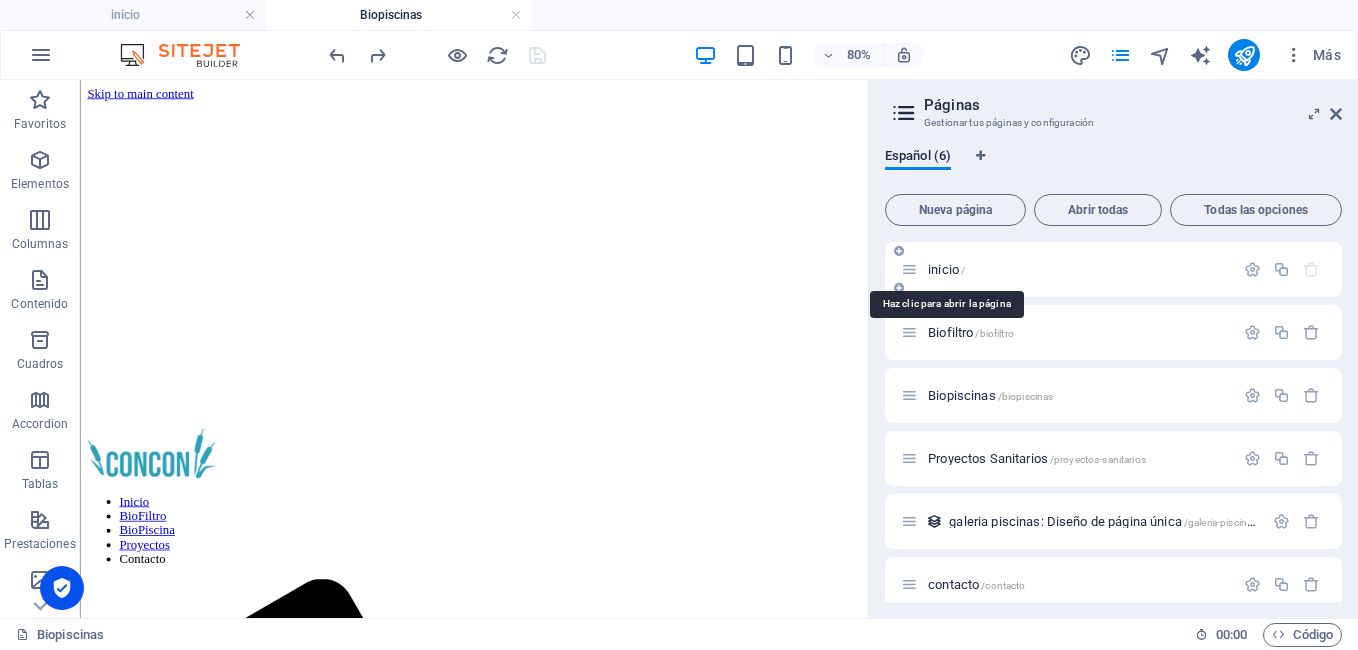 click on "inicio /" at bounding box center [946, 269] 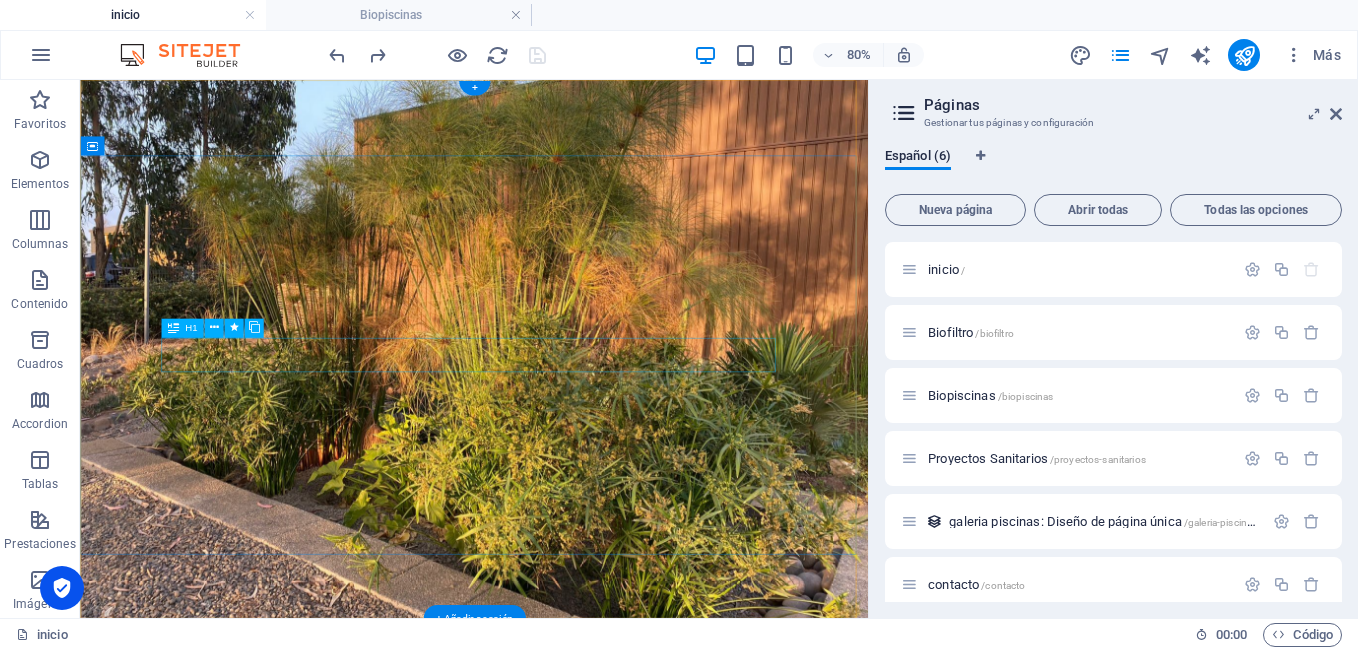 click on "T RATAMIENTO DE  a guas" at bounding box center [573, 1549] 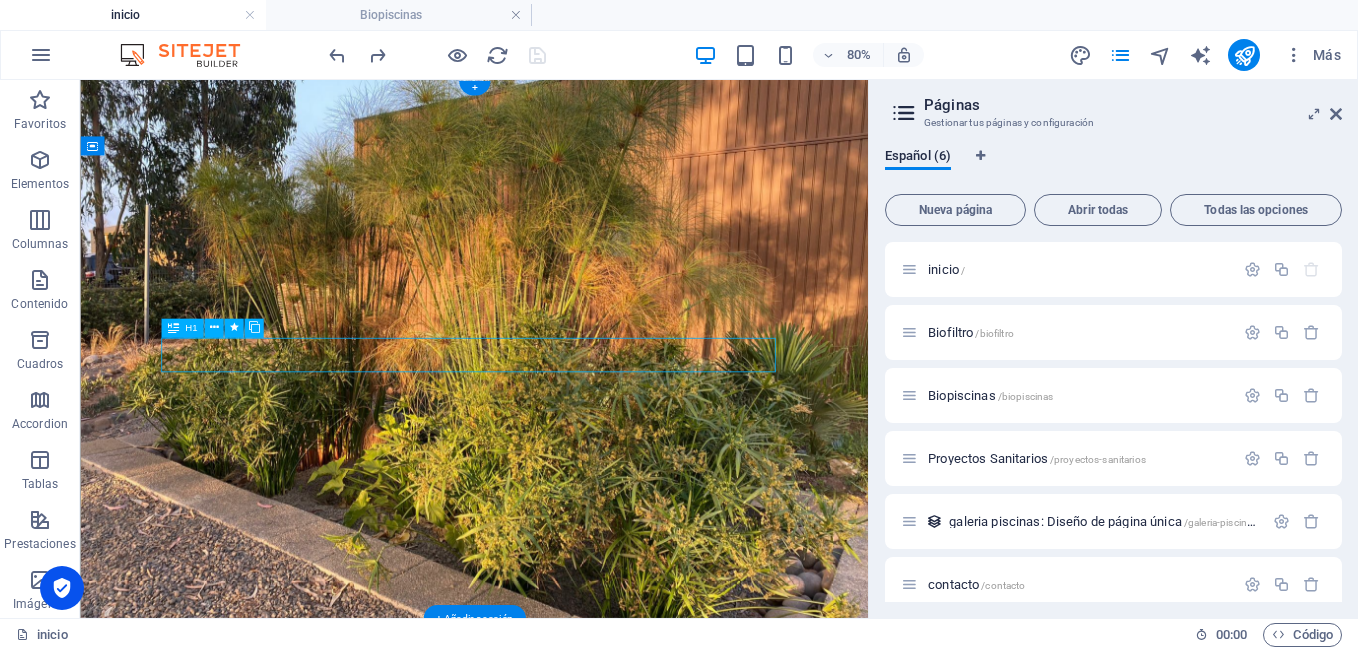 click on "T RATAMIENTO DE  a guas" at bounding box center (573, 1549) 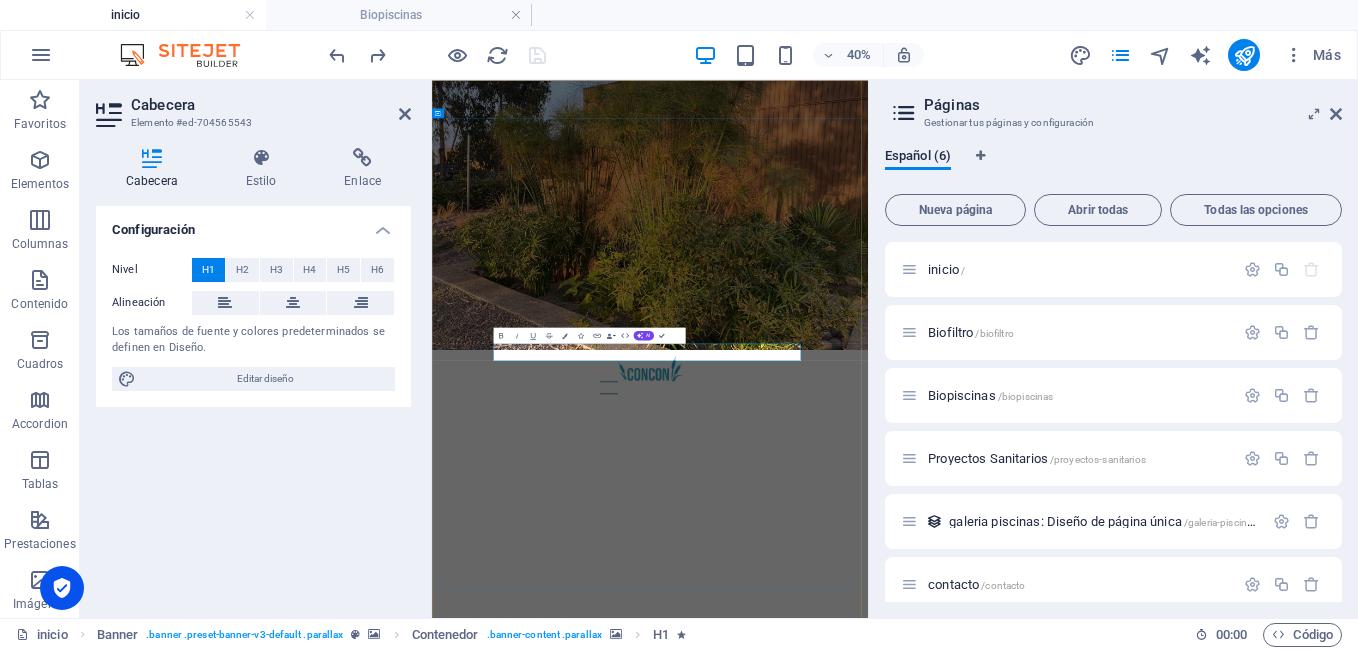 click on "T" at bounding box center (604, 1549) 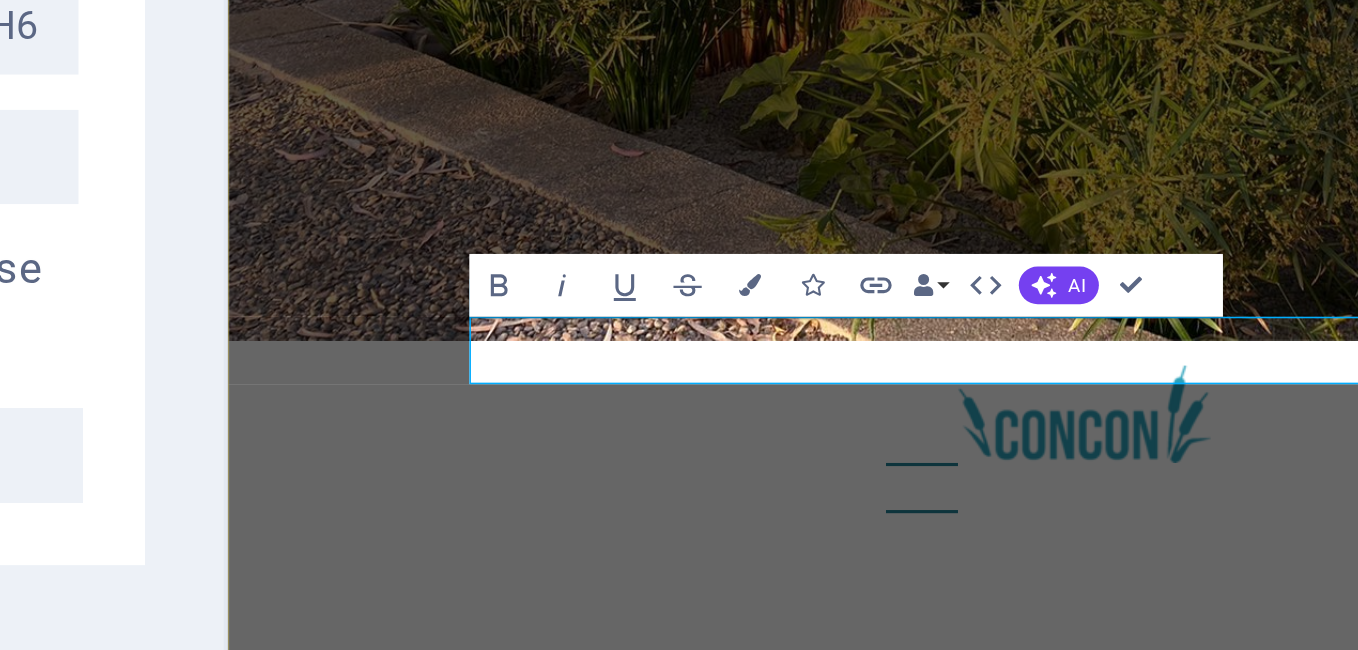click on "T" at bounding box center (399, 751) 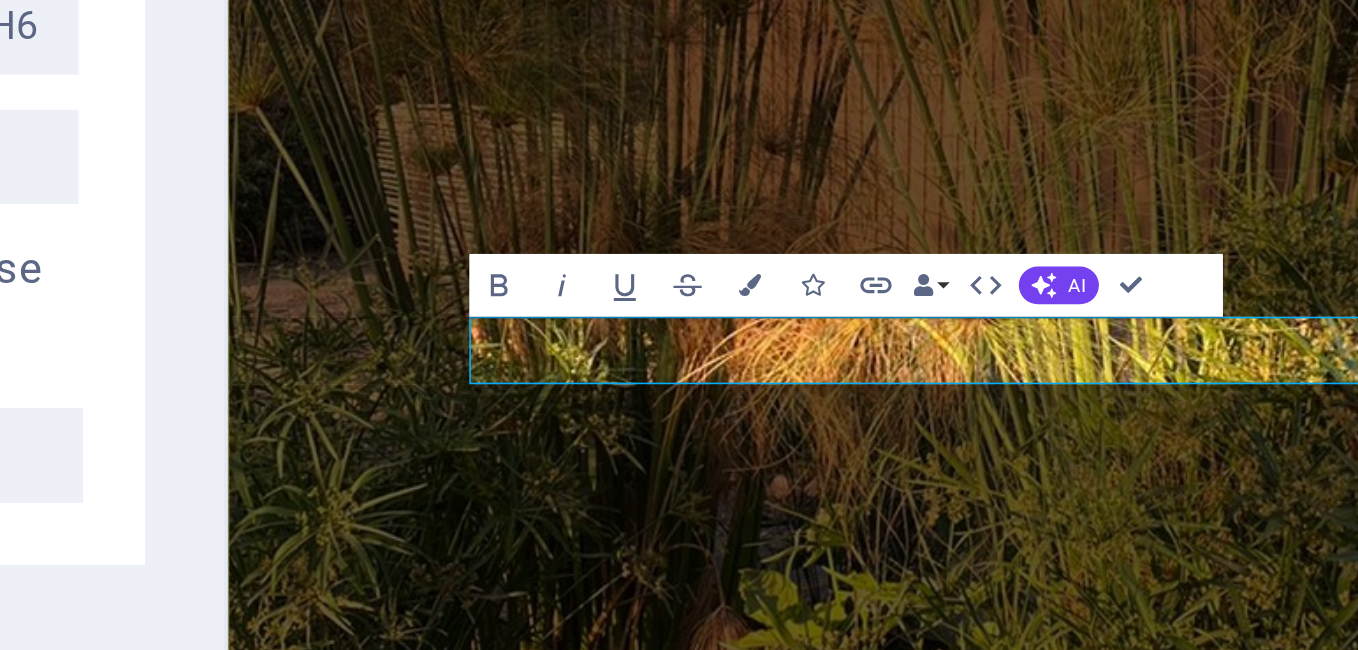 type 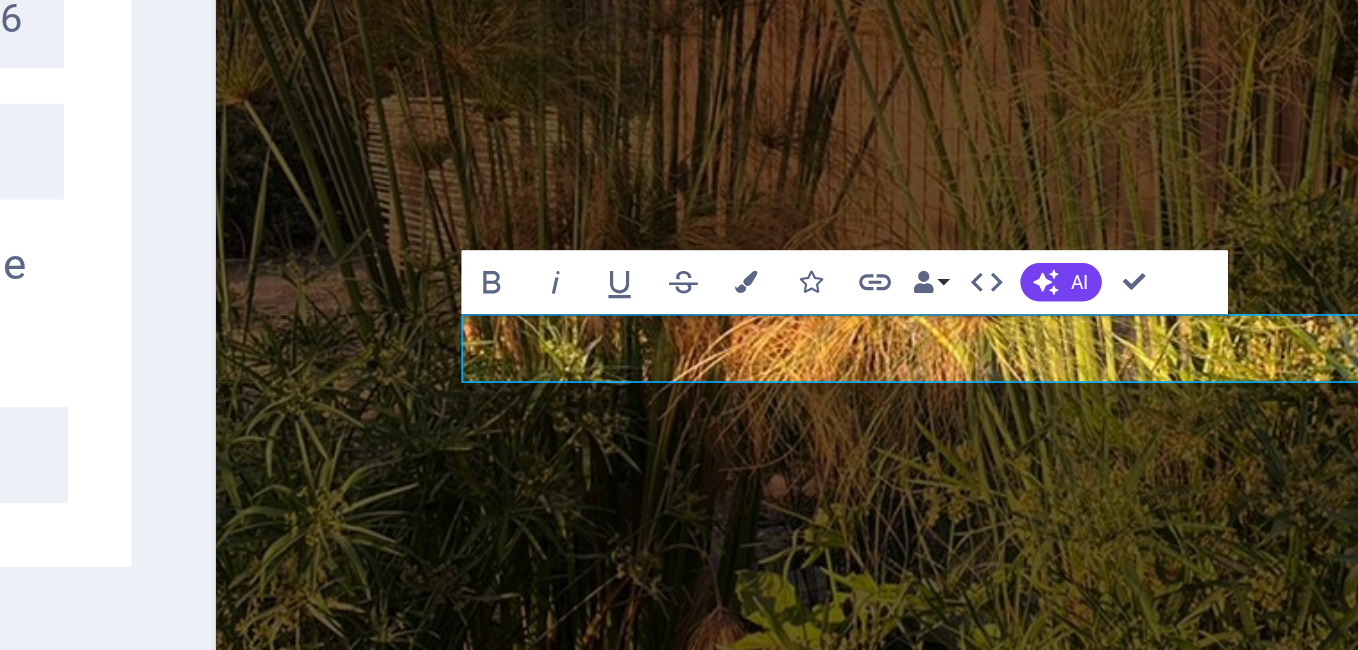 click on "O DE  a guas" at bounding box center (497, 2075) 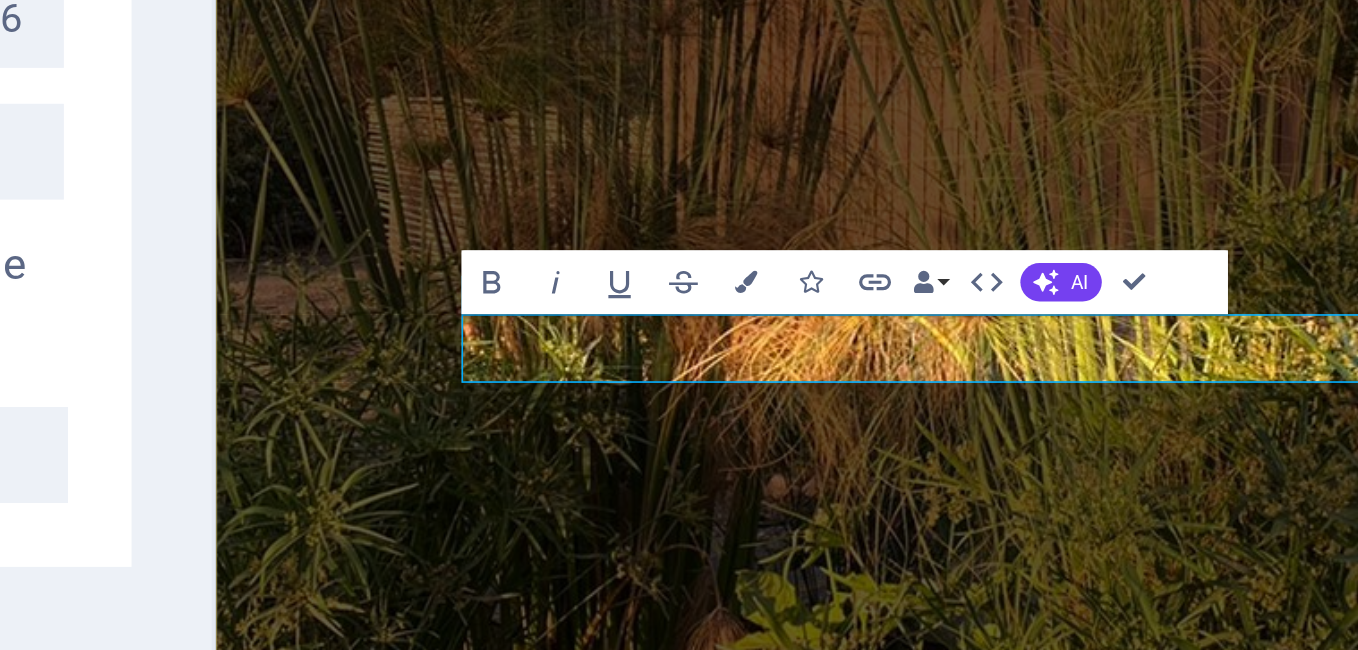 click on "O Dlanta de tratamiento  a guas" at bounding box center (695, 2075) 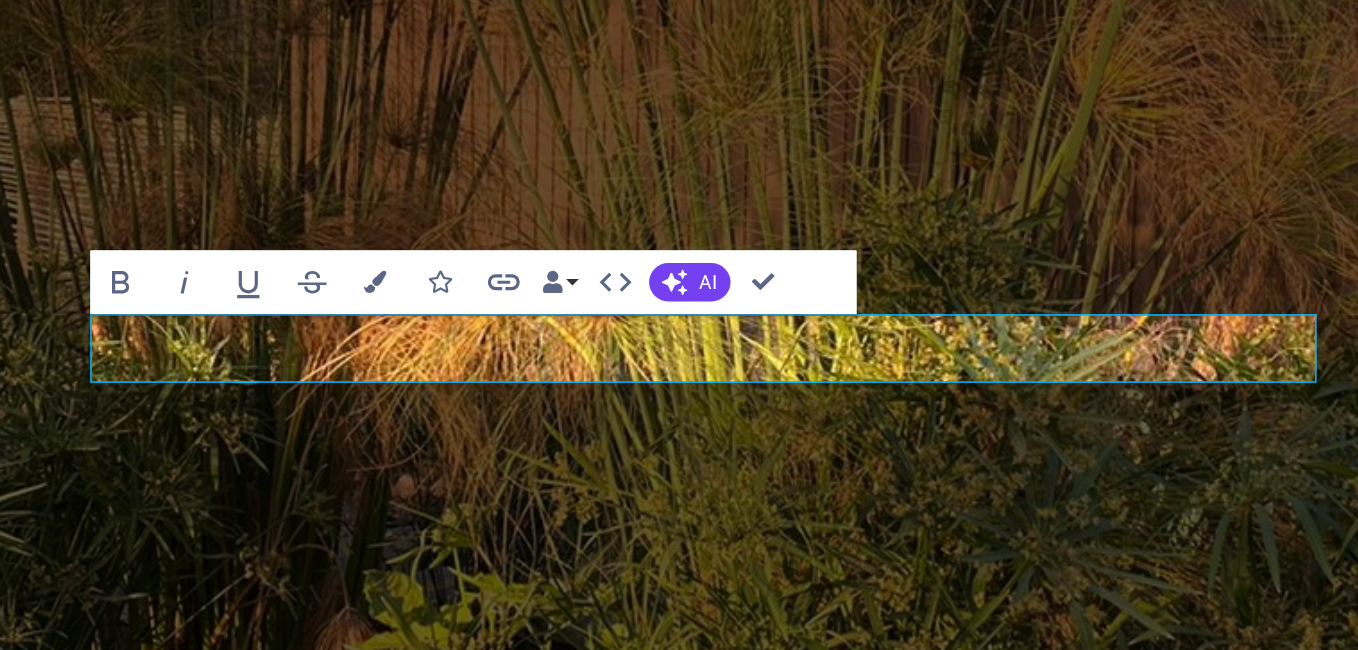 click on "O Dlantas de tratamiento  a guas" at bounding box center (336, 2075) 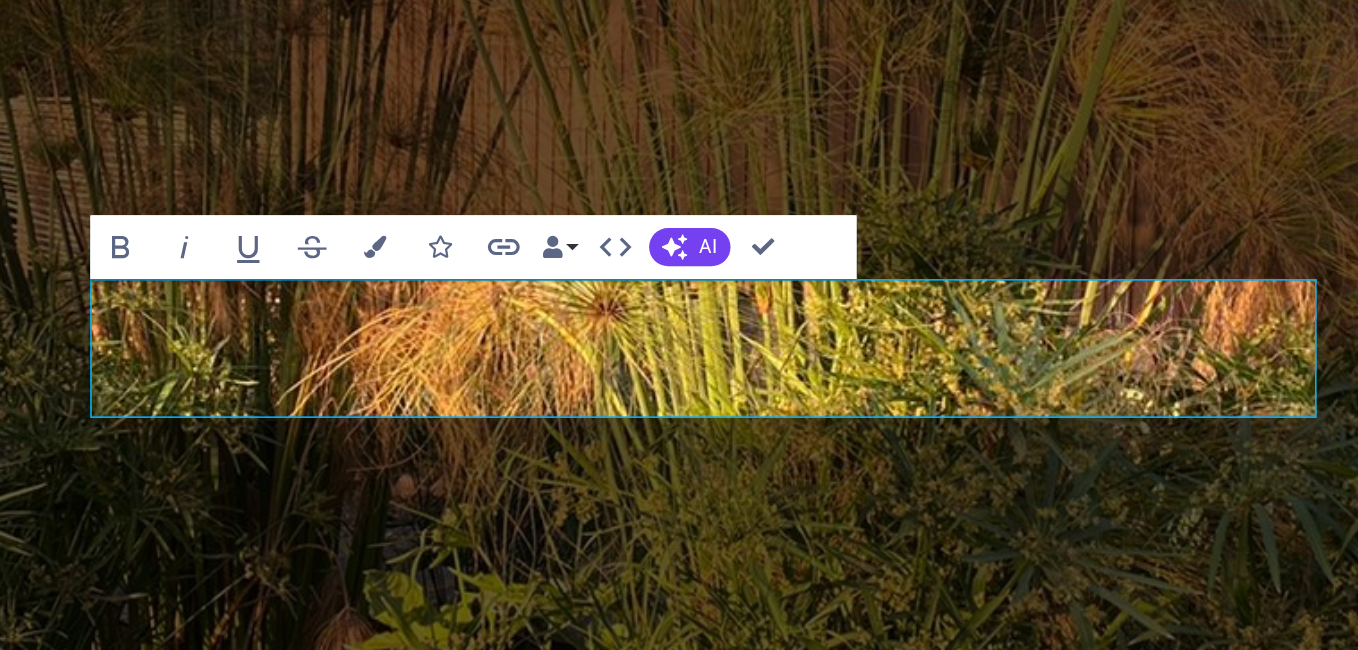 click at bounding box center (390, 1315) 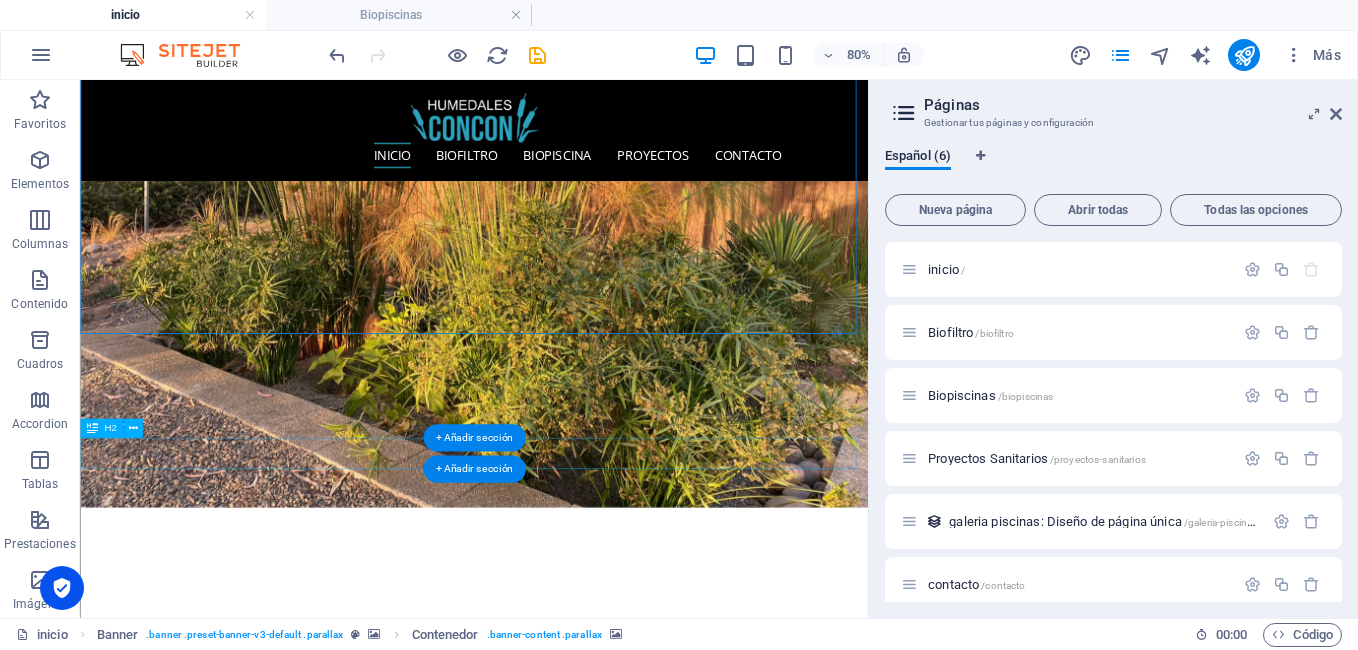 scroll, scrollTop: 275, scrollLeft: 0, axis: vertical 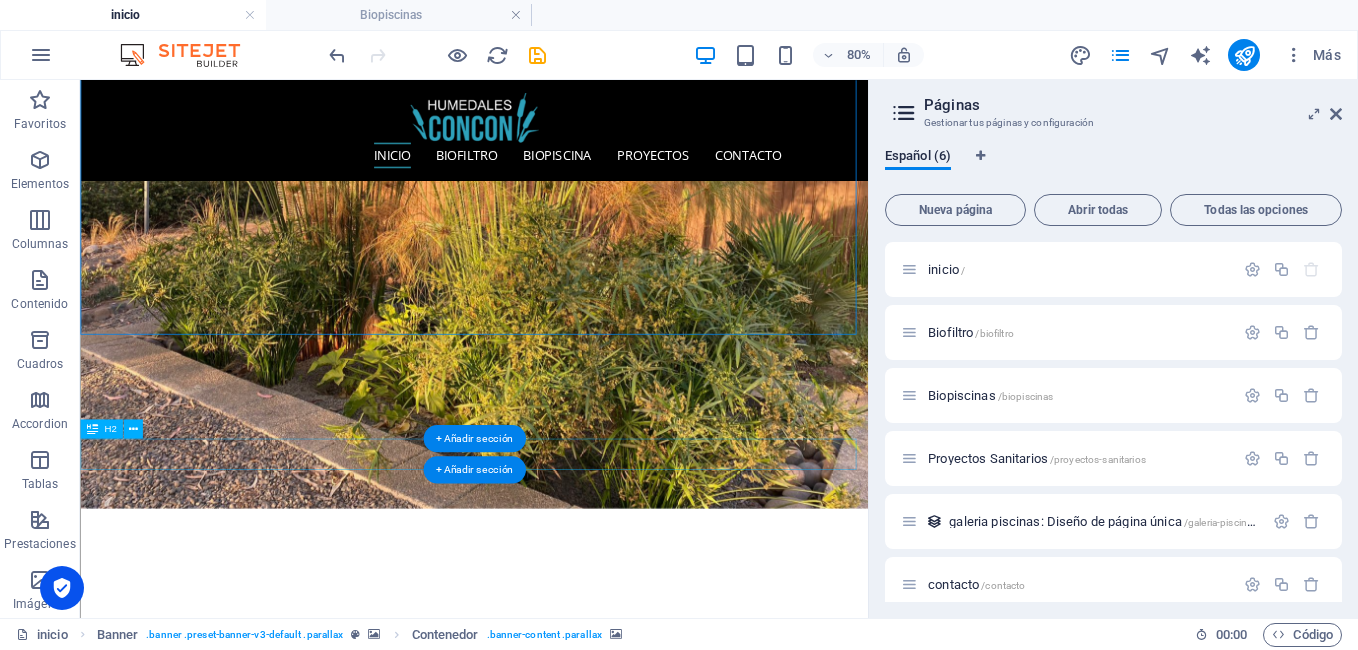 click on "p lantas de tratamiento" at bounding box center (572, 1536) 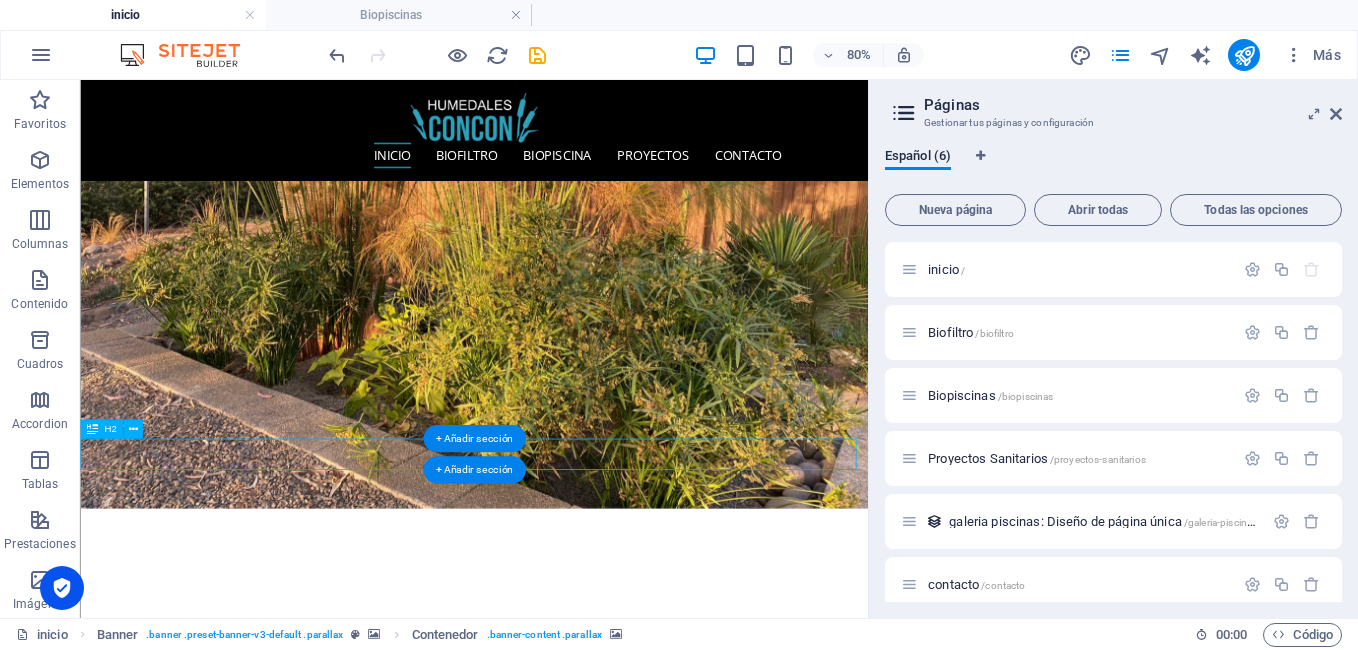 click on "p lantas de tratamiento" at bounding box center [572, 1536] 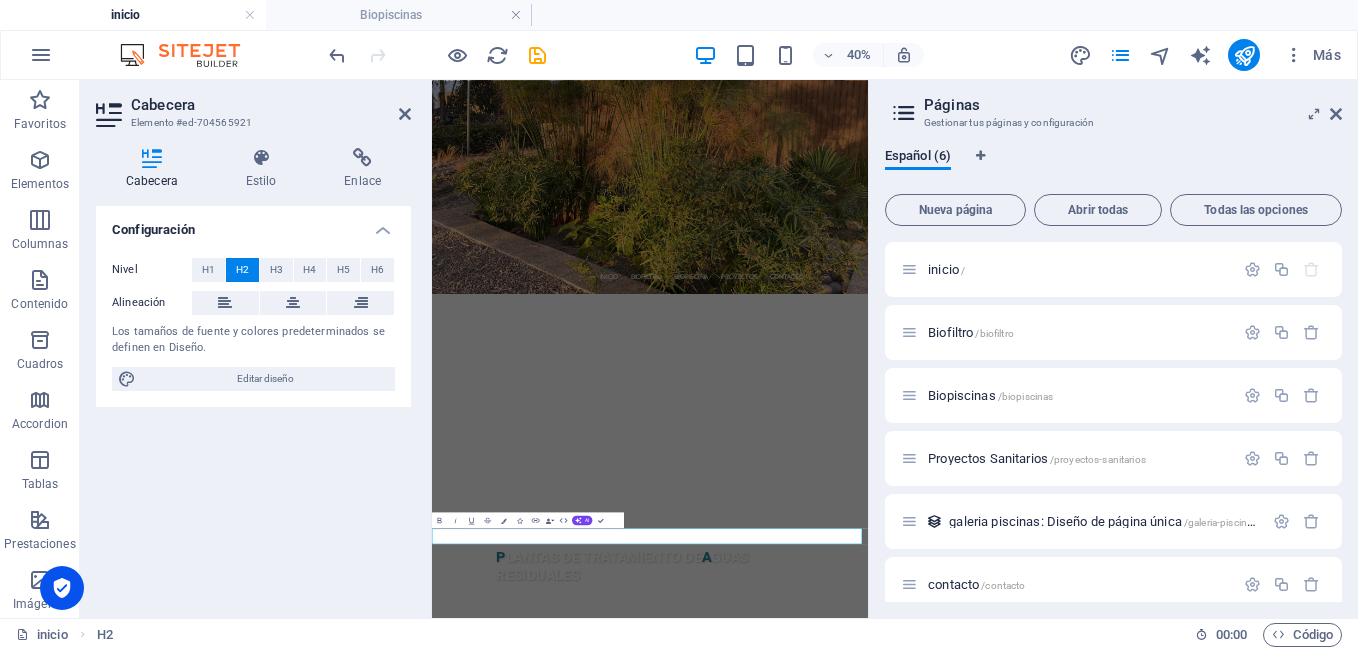 click on "p lantas de tratamiento" at bounding box center [977, 1568] 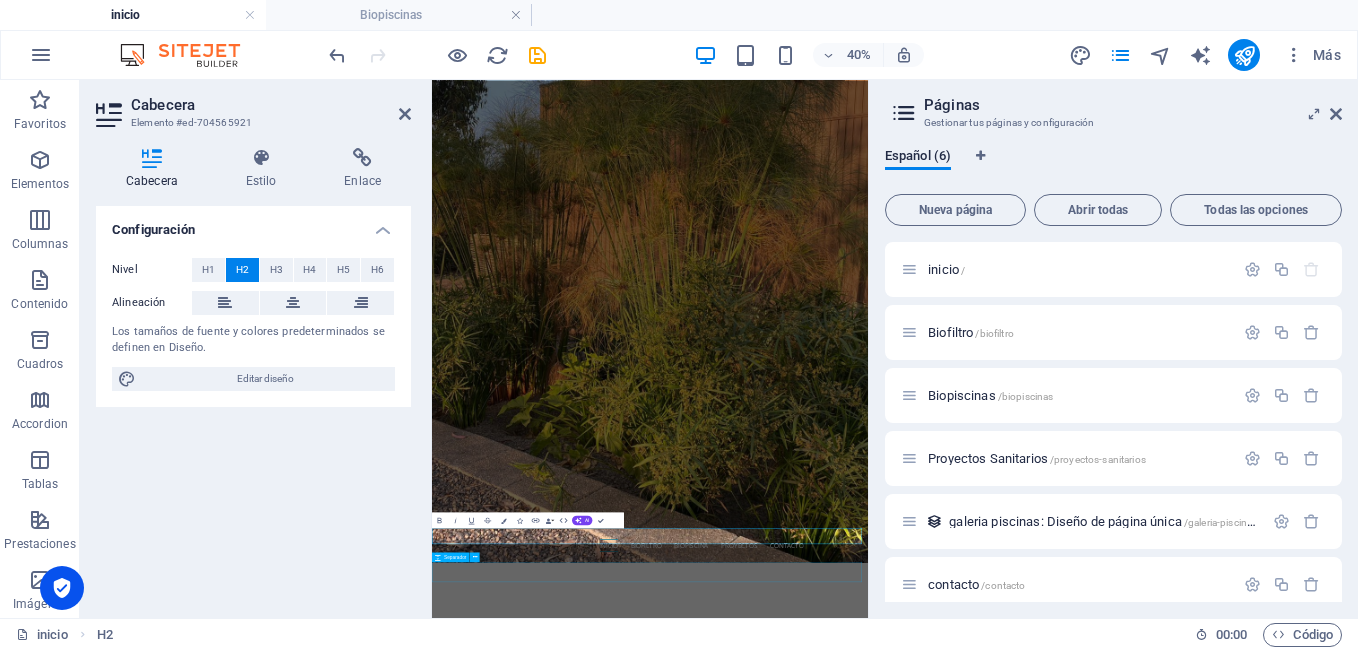 click at bounding box center [977, 3002] 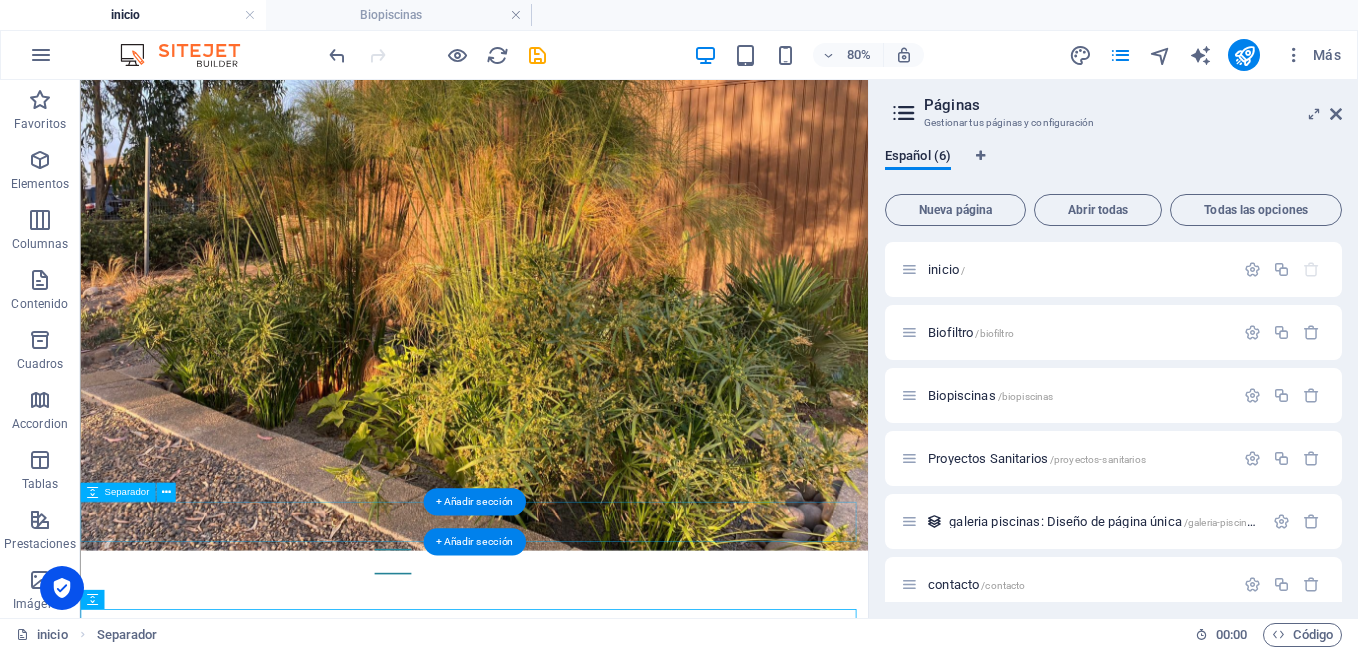 scroll, scrollTop: 168, scrollLeft: 0, axis: vertical 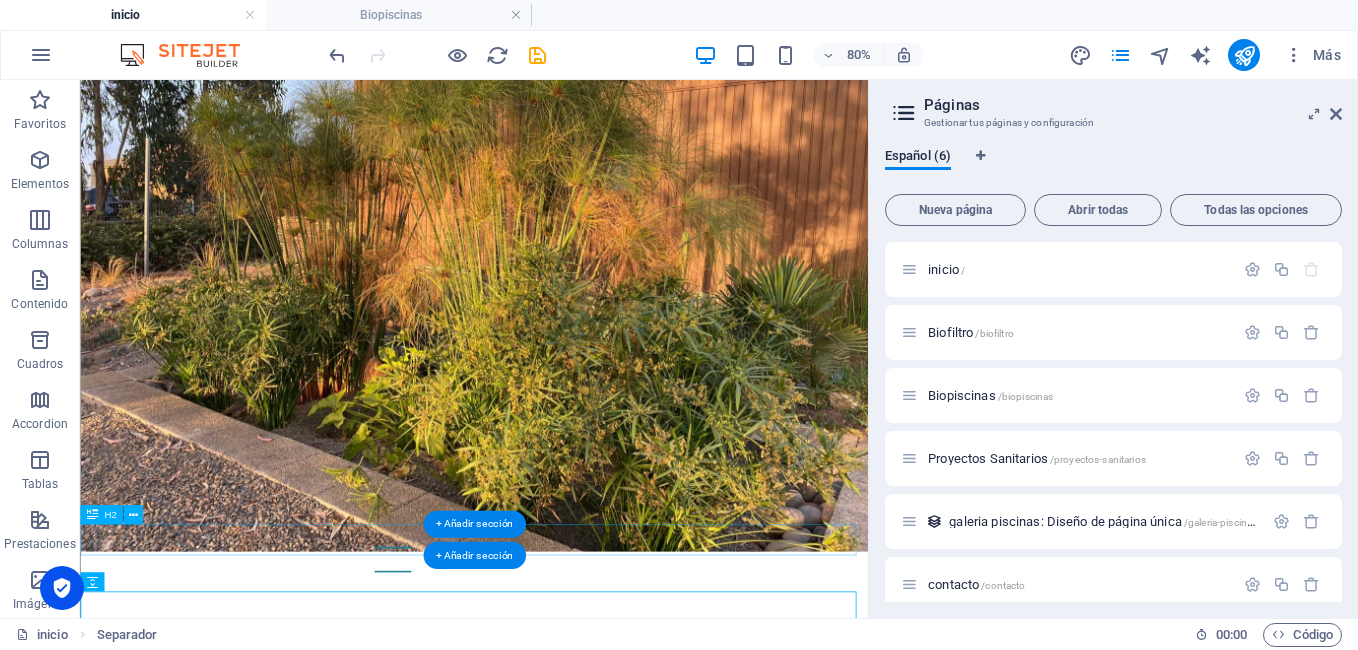 click on "p lantas de tratamiento ecologicas" at bounding box center (572, 1675) 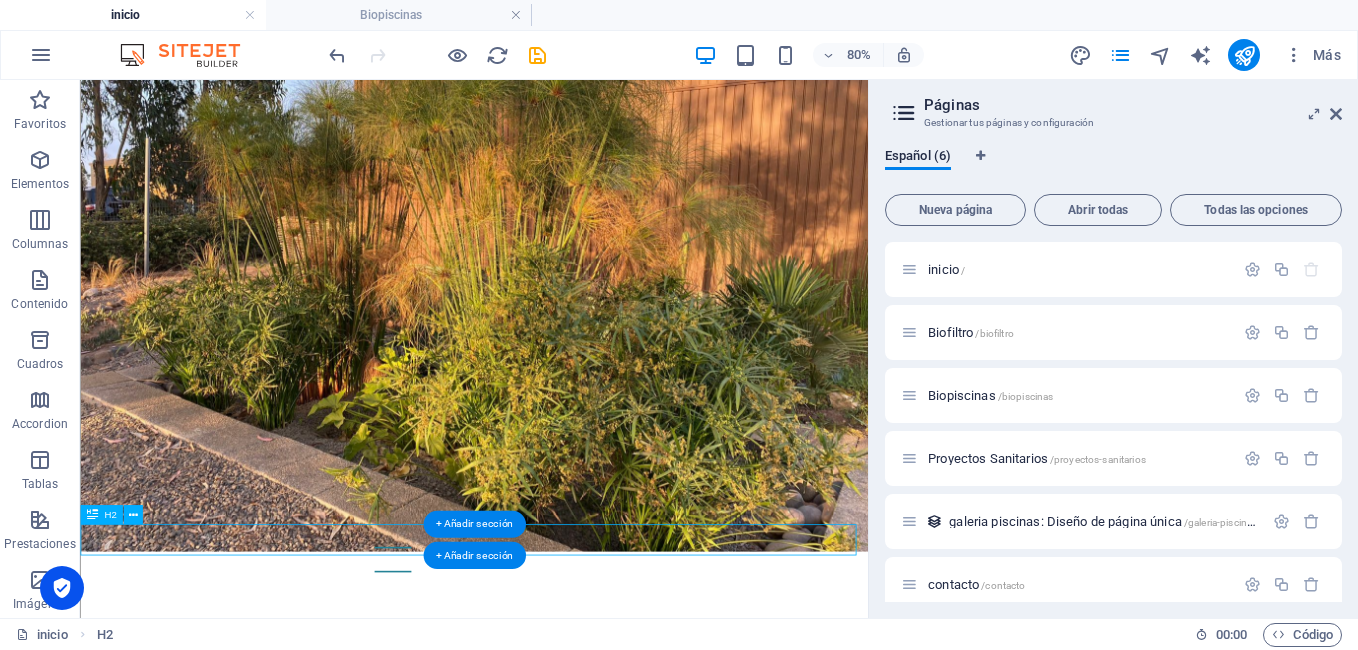 click on "p lantas de tratamiento ecologicas" at bounding box center (572, 1675) 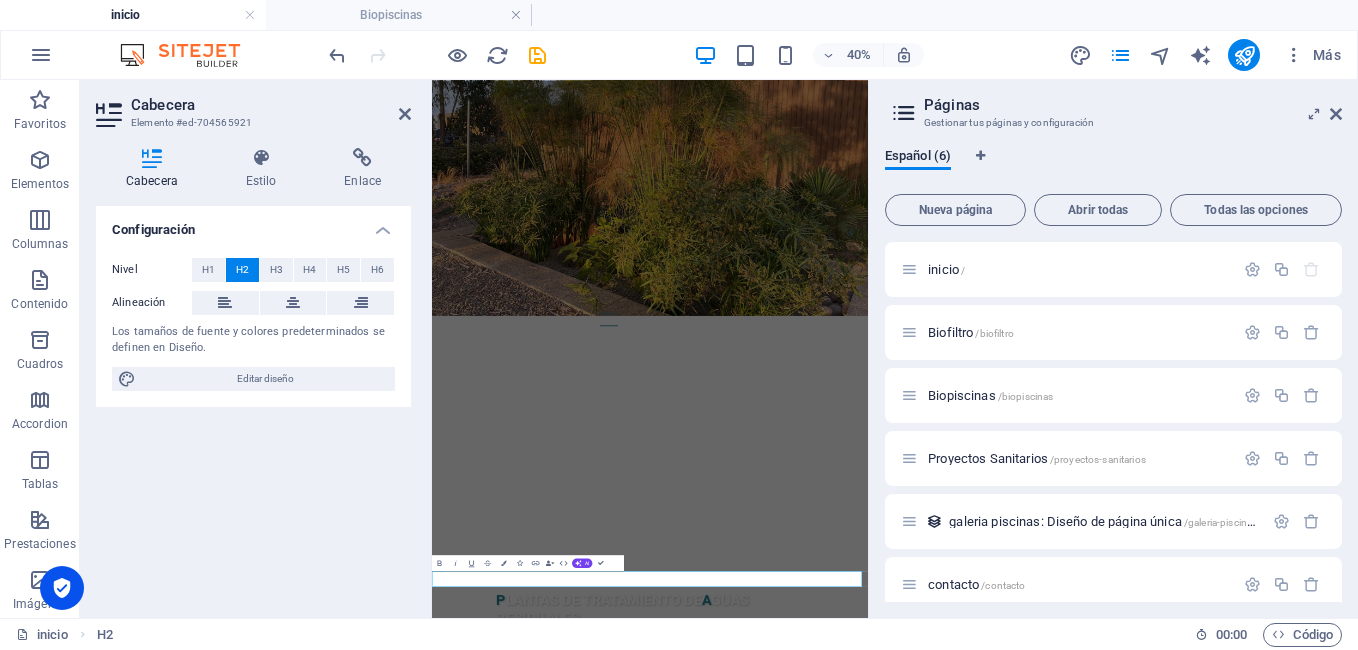 click on "Configuración Nivel H1 H2 H3 H4 H5 H6 Alineación Los tamaños de fuente y colores predeterminados se definen en Diseño. Editar diseño" at bounding box center (253, 404) 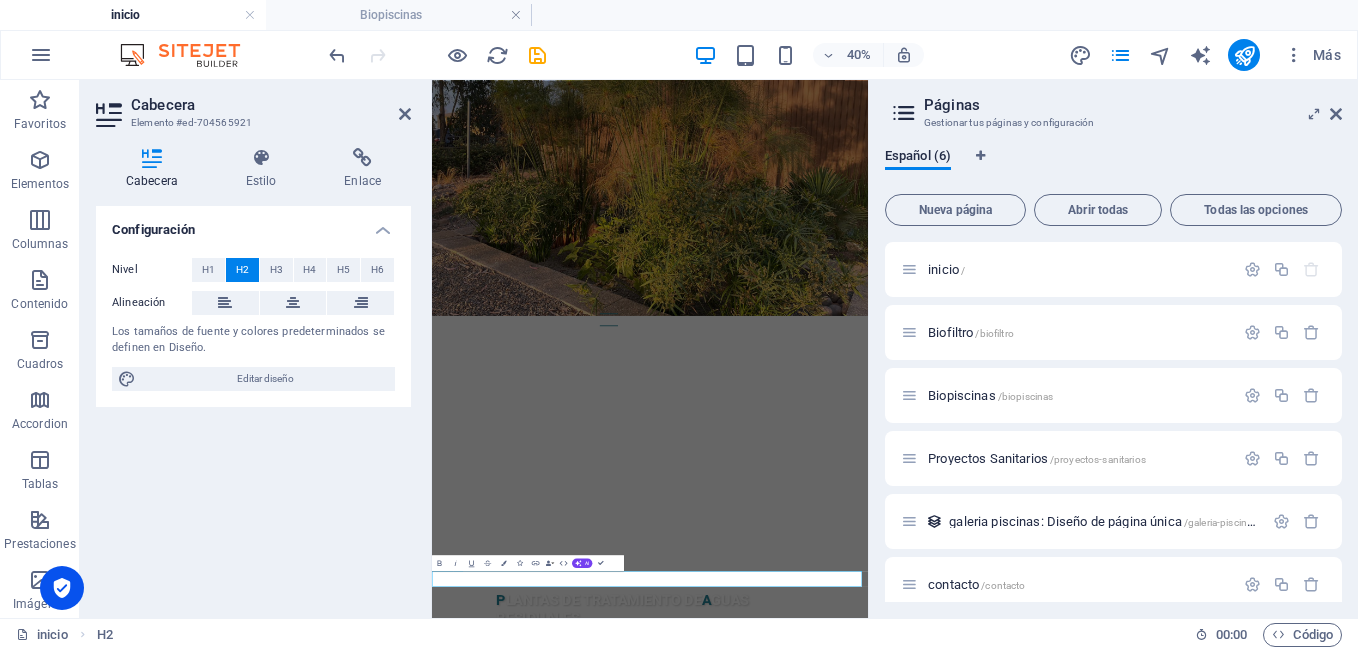 click on "p lantas de tratamiento ecologicas" at bounding box center [977, 1675] 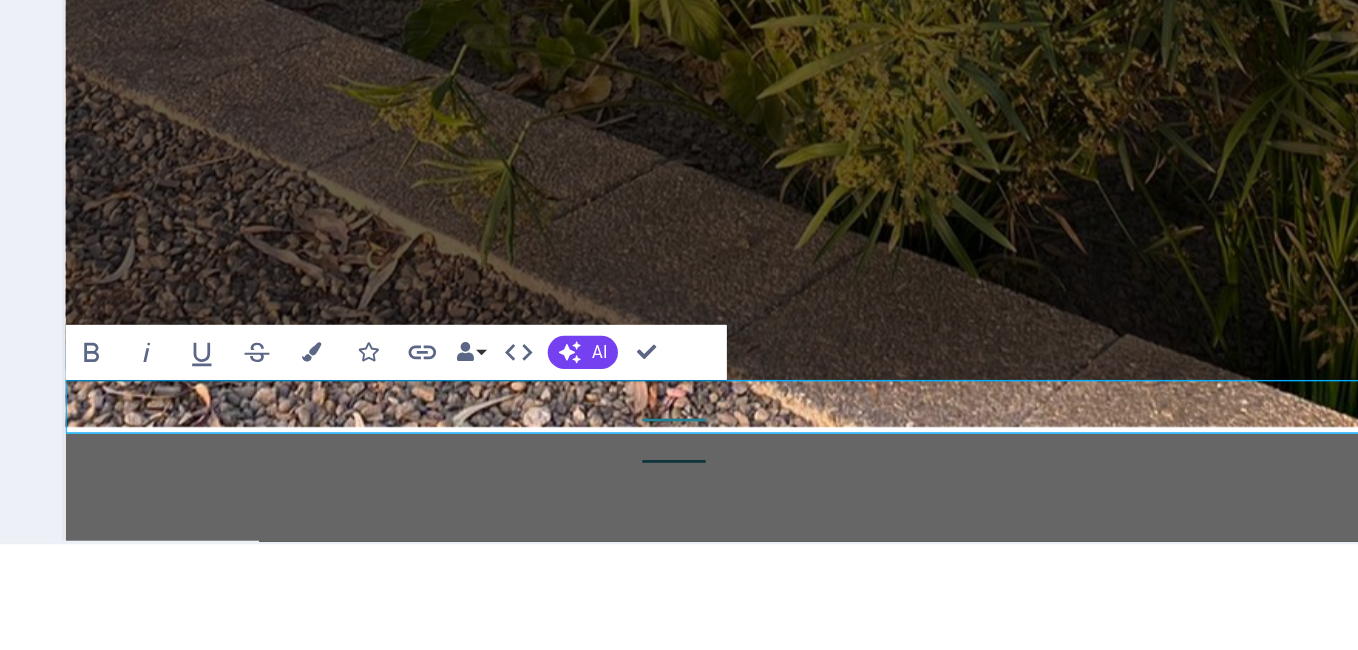 type 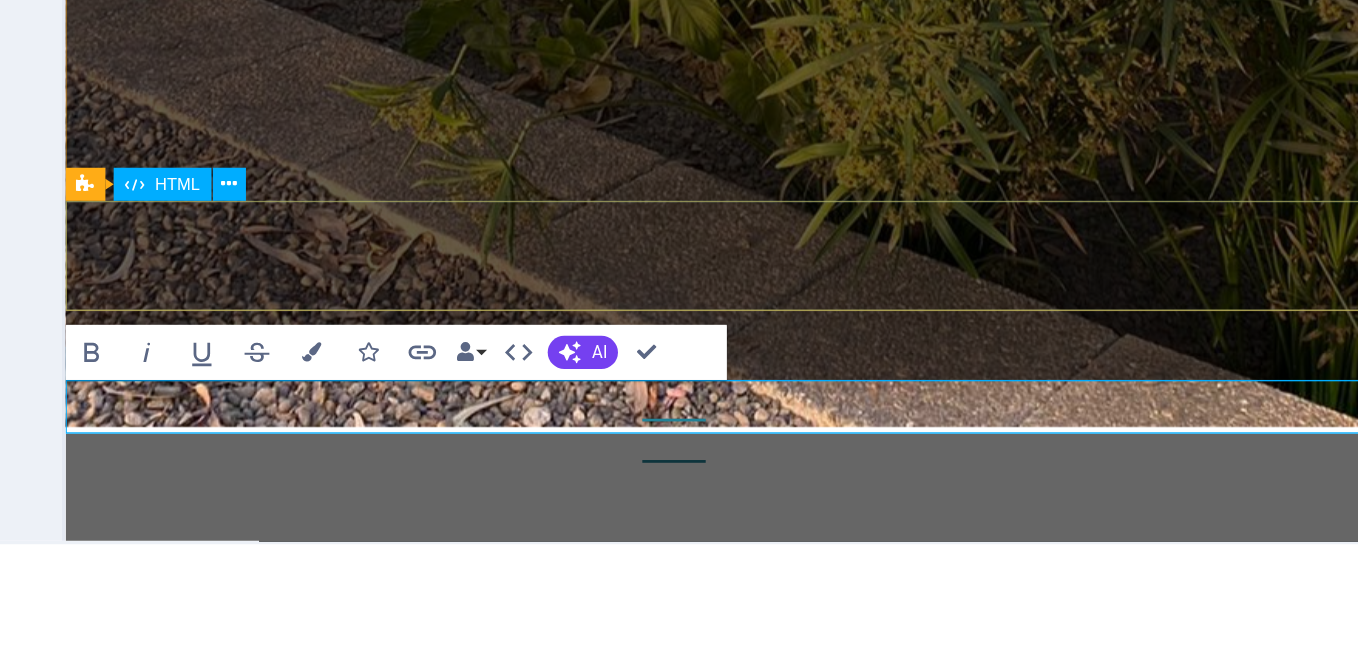 click at bounding box center [610, 1518] 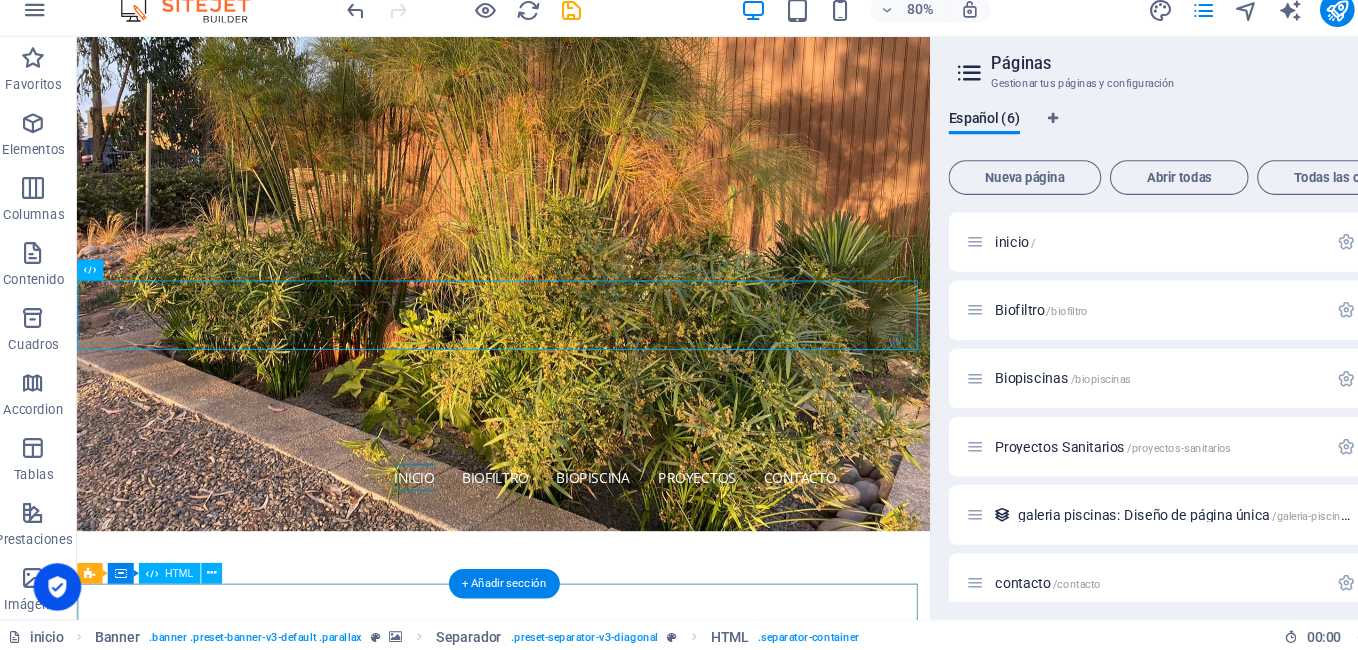 scroll, scrollTop: 344, scrollLeft: 0, axis: vertical 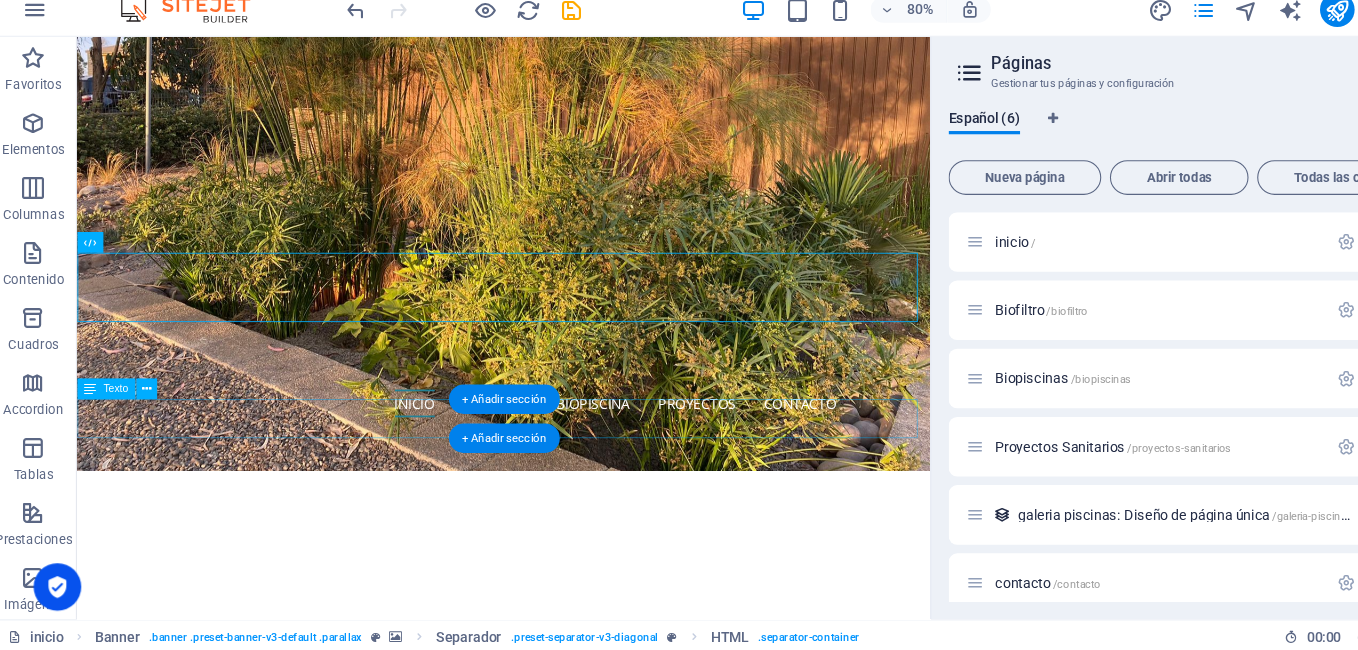 click on "Desarrollamos soluciones naturales para el tratamiento de aguas residuales según la necesidad de cada cliente. Sistemas sanitarios, pozos profundos, planos, regularizaciones e inscripción en entidades públicas." at bounding box center (568, 1497) 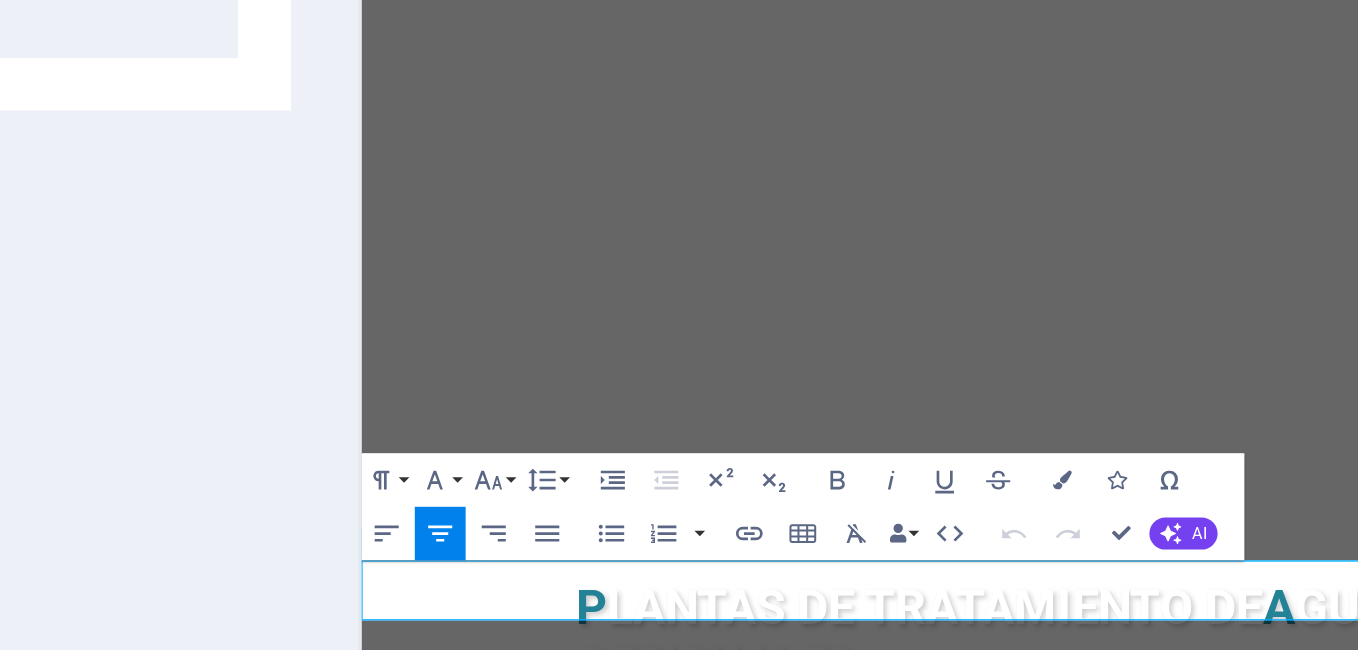 click on "Desarrollamos soluciones naturales para el tratamiento de aguas residuales según la necesidad de cada cliente. Sistemas sanitarios, pozos profundos, planos, regularizaciones e inscripción en entidades públicas." at bounding box center (906, 561) 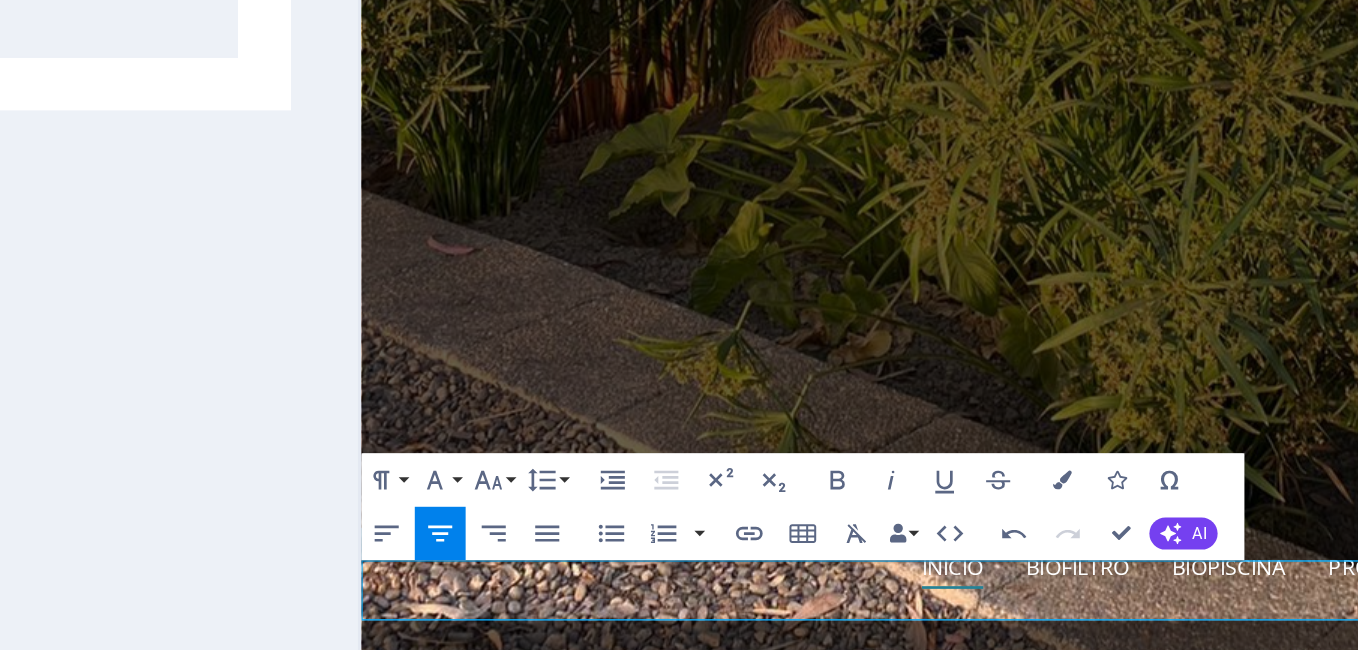 click on "Desarrollamos soluciones naturales y ecologicas  para el tratamiento de aguas residuales según la necesidad de cada cliente. Sistemas sanitarios, pozos profundos, planos, regularizaciones e inscripción en entidades públicas." at bounding box center (906, 1905) 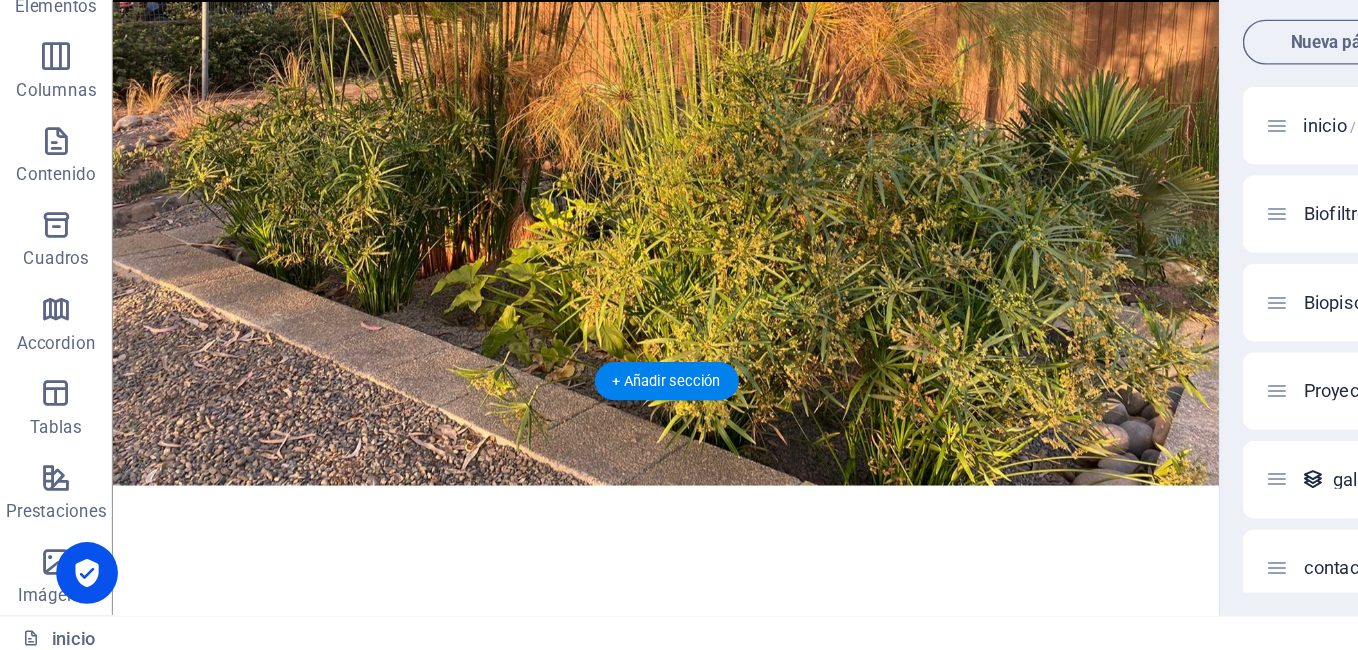 scroll, scrollTop: 202, scrollLeft: 0, axis: vertical 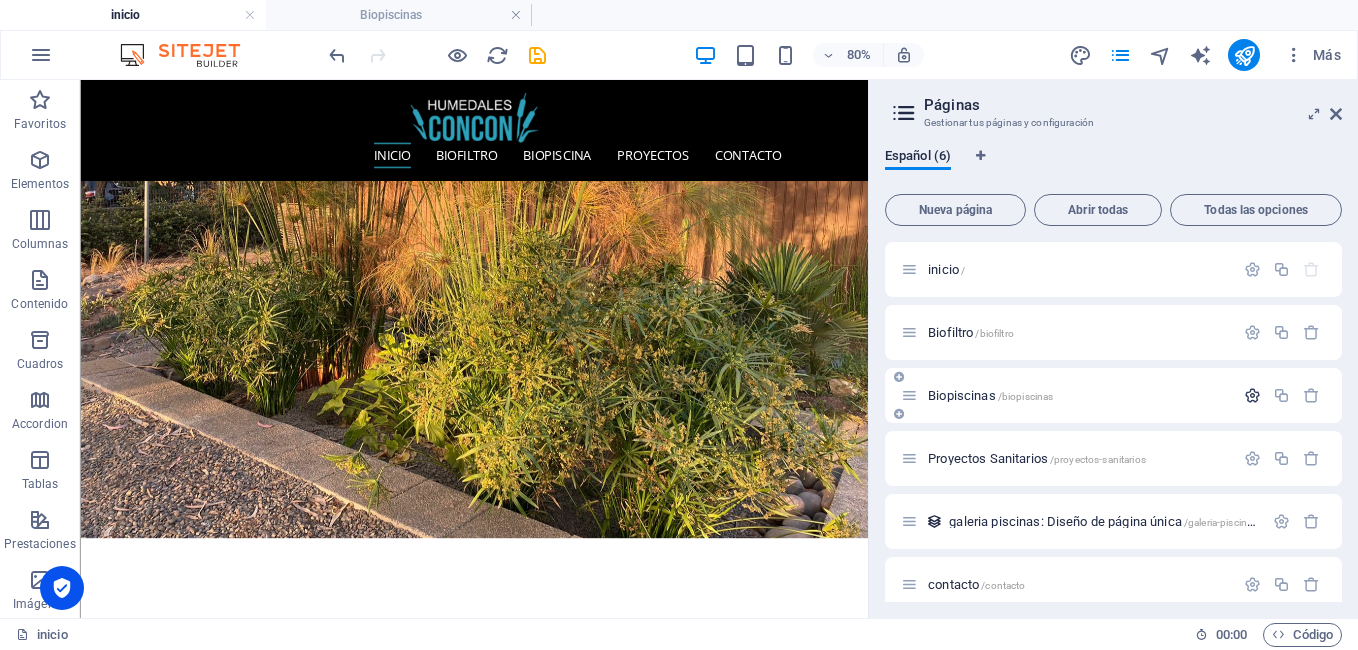 click at bounding box center [1252, 395] 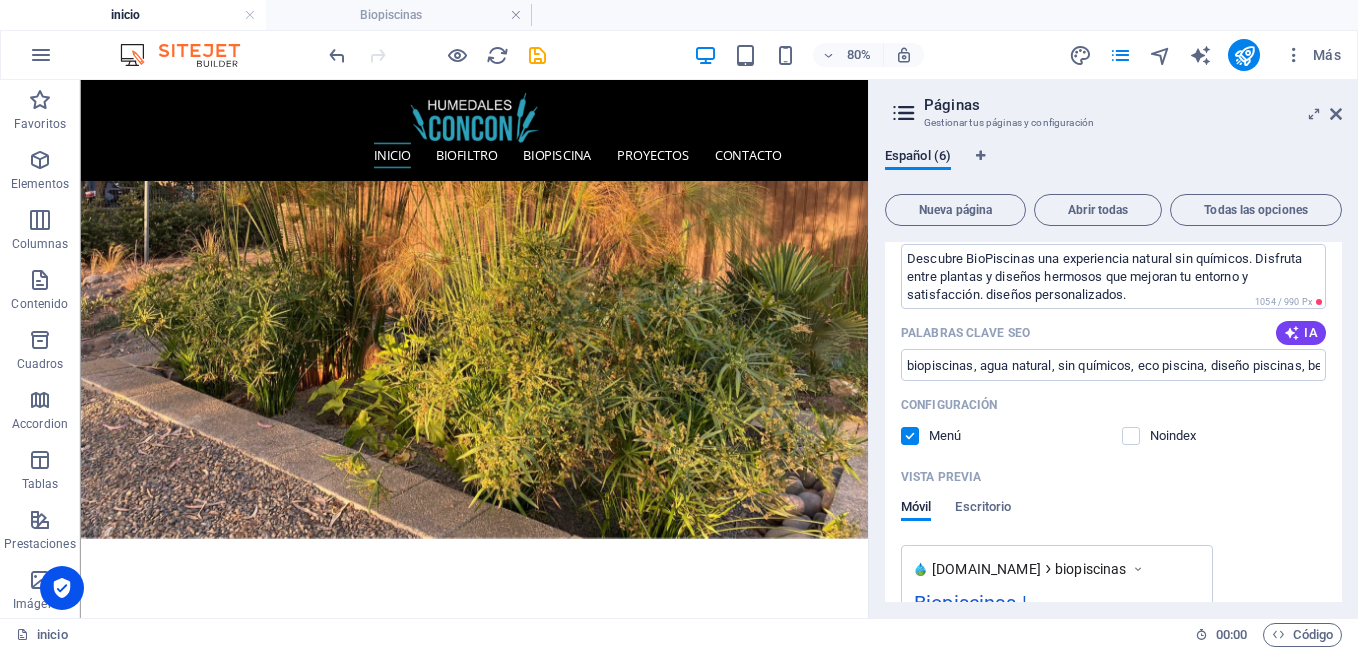 scroll, scrollTop: 428, scrollLeft: 0, axis: vertical 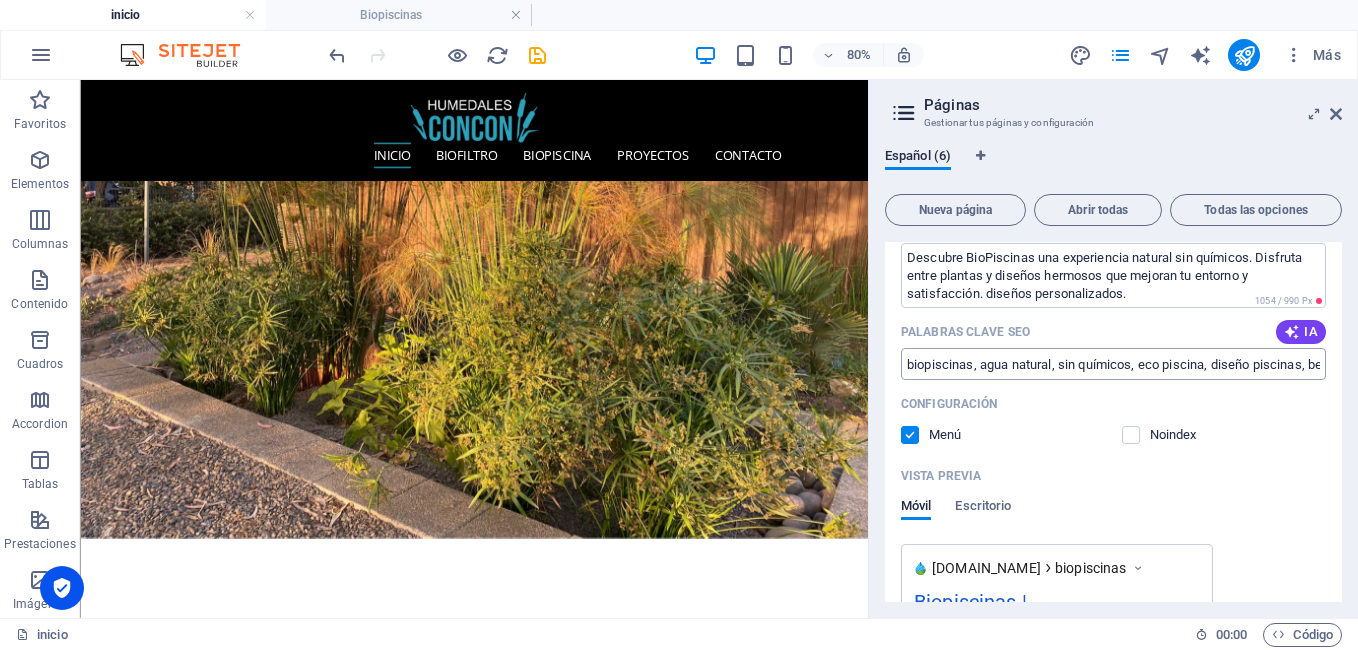 click on "biopiscinas, agua natural, sin químicos, eco piscina, diseño piscinas, belleza paisajística" at bounding box center (1113, 364) 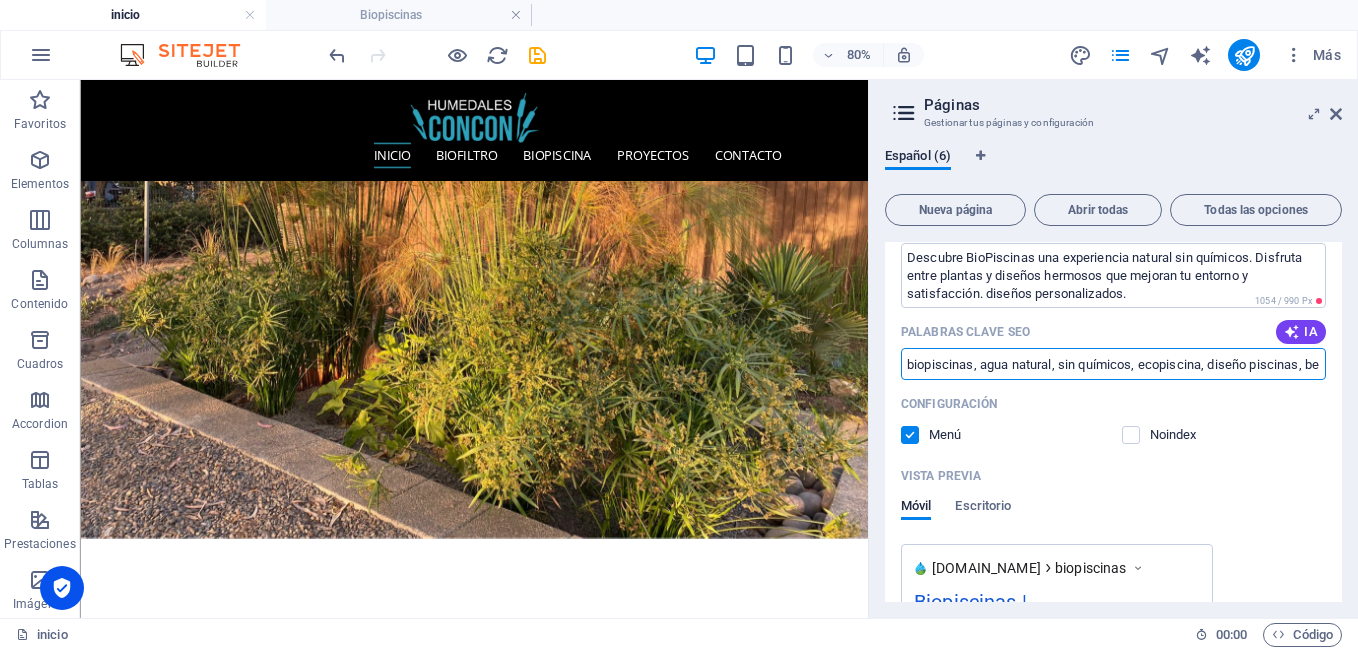 click on "biopiscinas, agua natural, sin químicos, ecopiscina, diseño piscinas, belleza paisajística" at bounding box center (1113, 364) 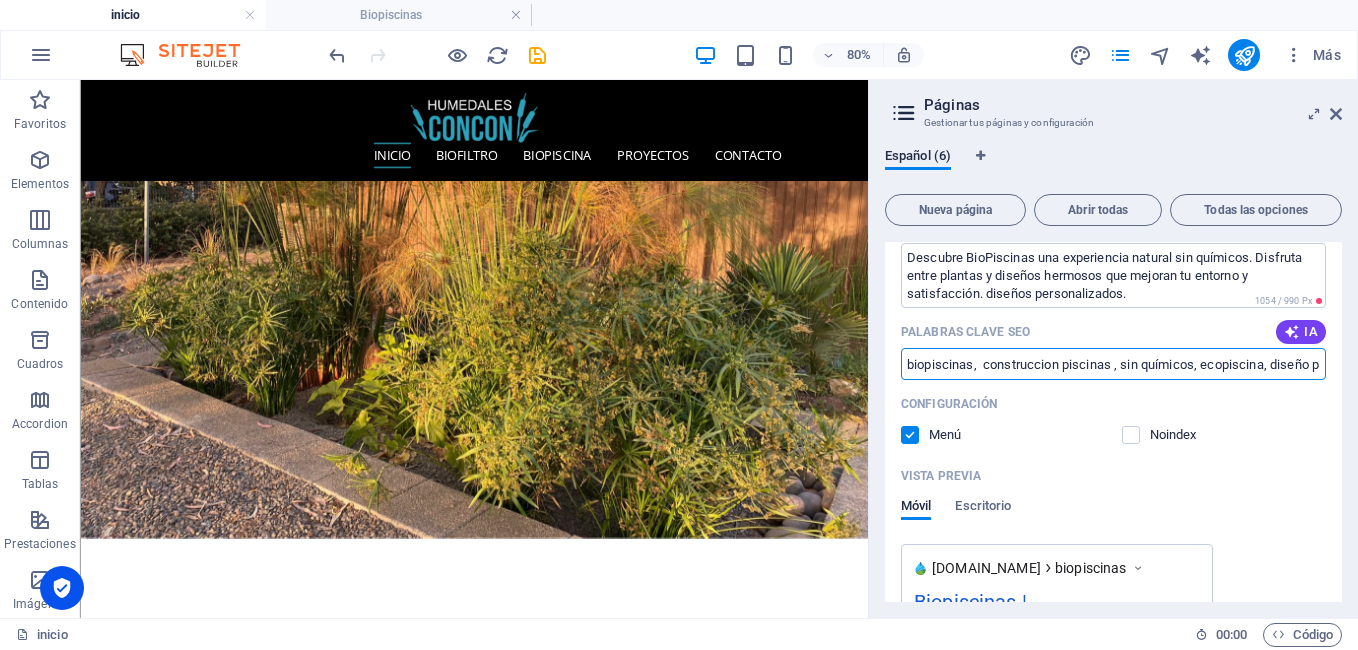click on "biopiscinas,  construccion piscinas , sin químicos, ecopiscina, diseño piscinas, belleza paisajística" at bounding box center [1113, 364] 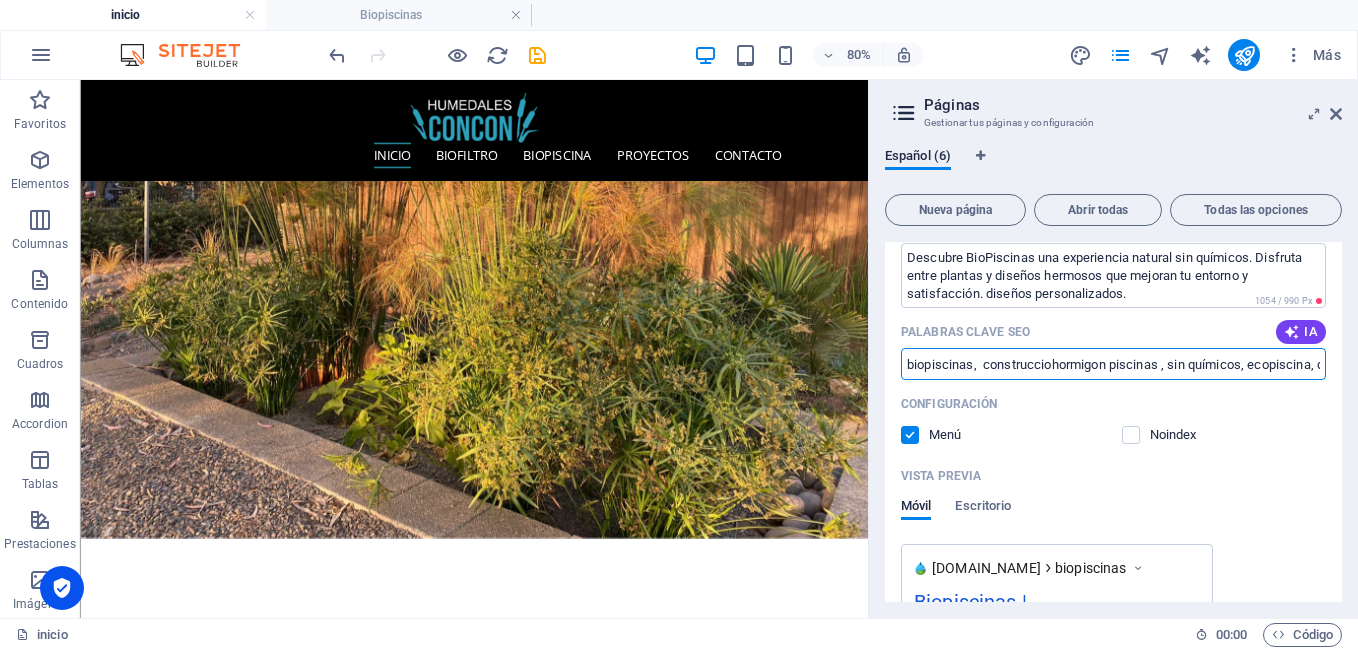click on "biopiscinas,  construcciohormigon piscinas , sin químicos, ecopiscina, diseño piscinas, belleza paisajística" at bounding box center [1113, 364] 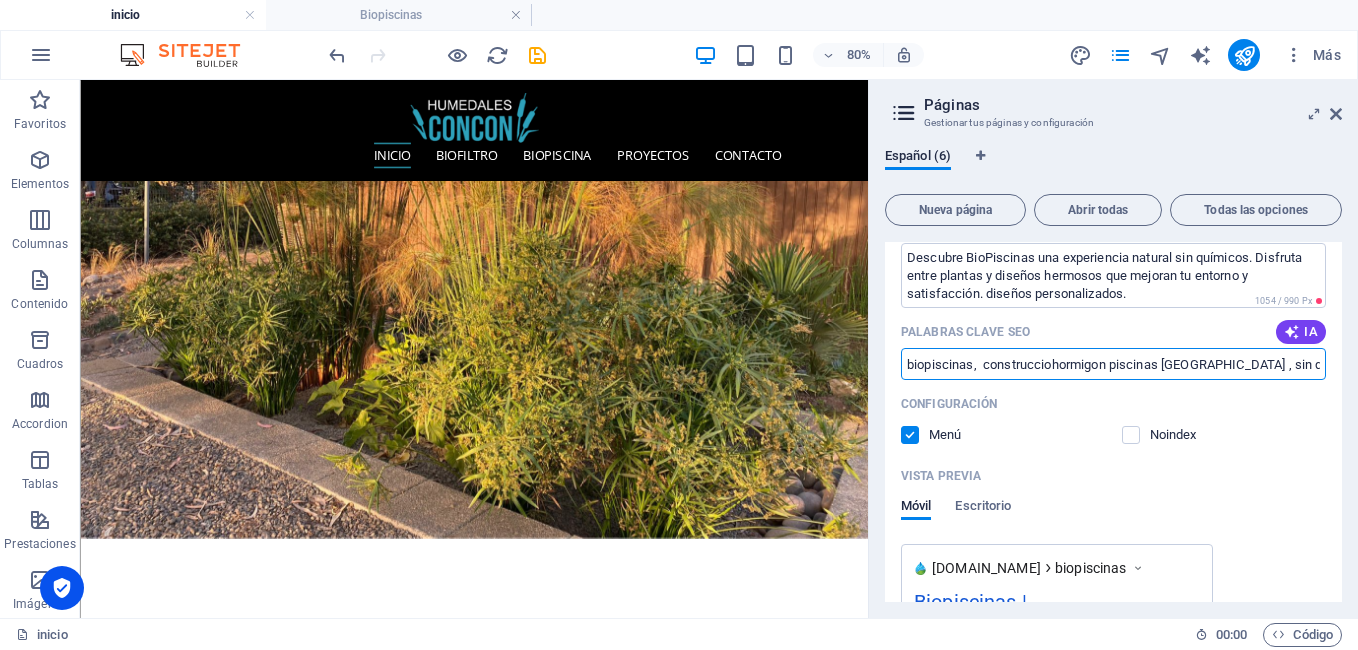 drag, startPoint x: 1278, startPoint y: 364, endPoint x: 1209, endPoint y: 369, distance: 69.18092 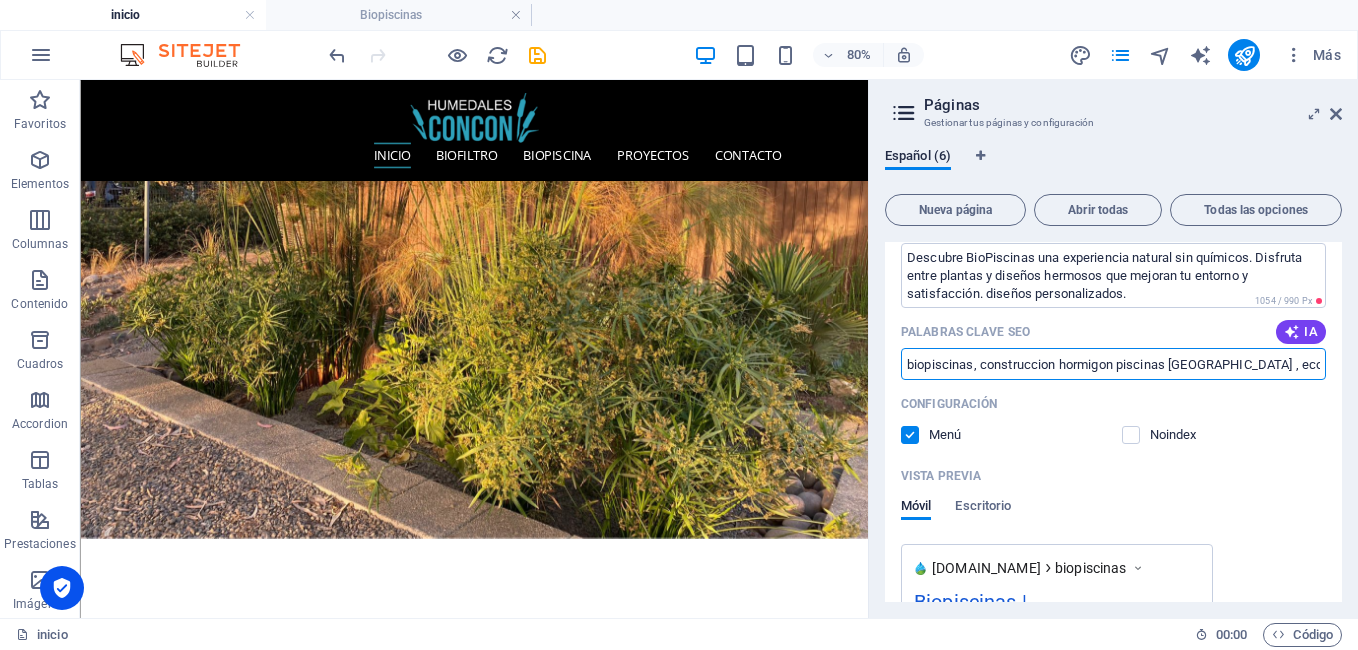 click on "biopiscinas, construccion hormigon piscinas chile , ecopiscina, diseño piscinas, belleza paisajística" at bounding box center [1113, 364] 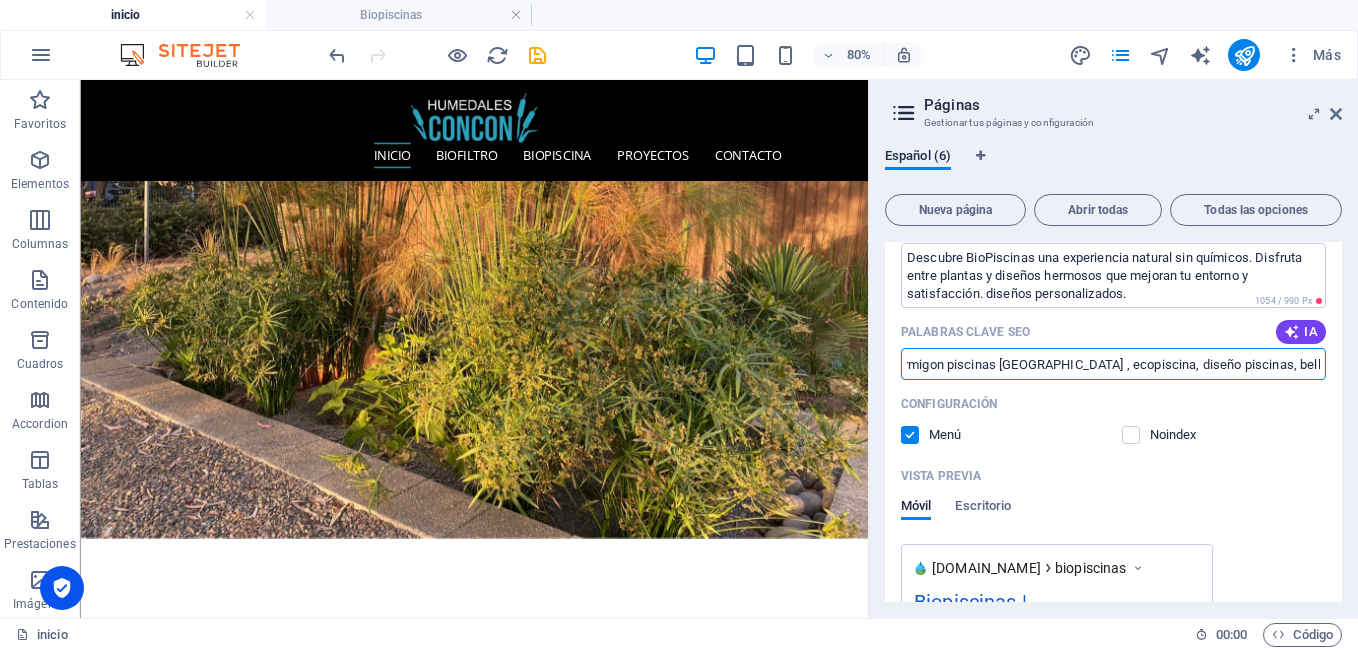scroll, scrollTop: 0, scrollLeft: 175, axis: horizontal 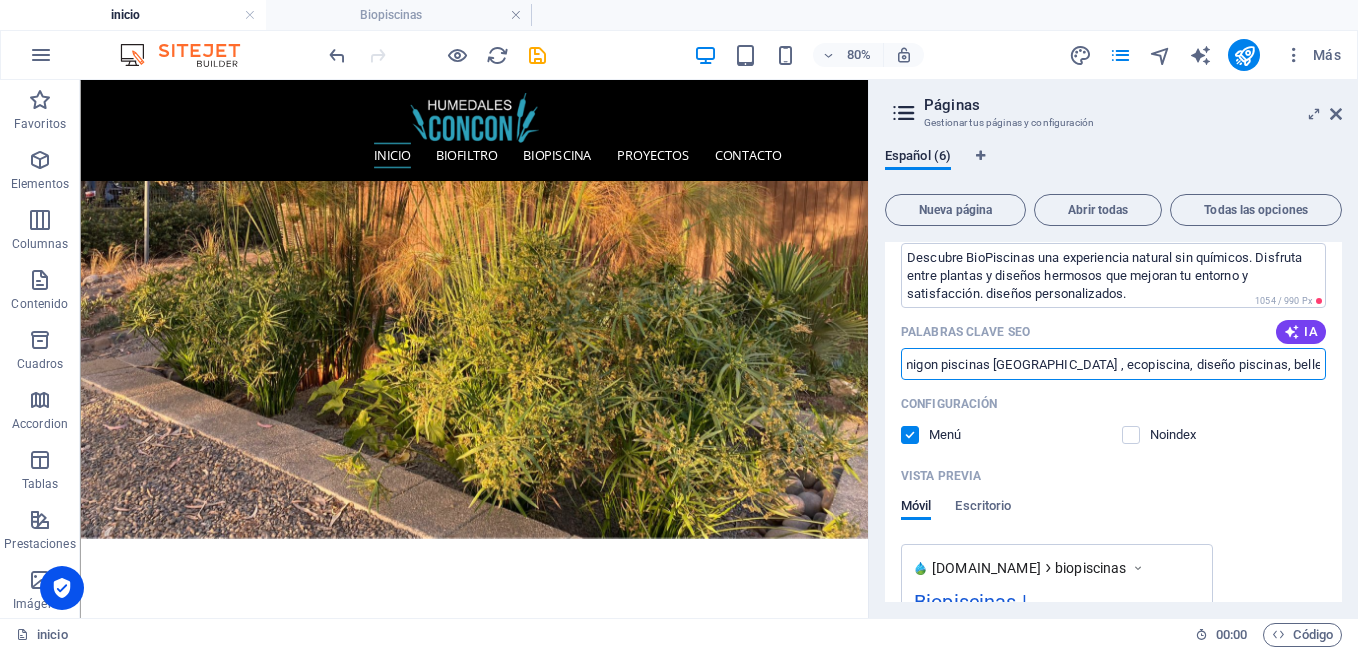 click on "biopiscinas, construccion hormigon piscinas chile , ecopiscina, diseño piscinas, belleza paisajística" at bounding box center (1113, 364) 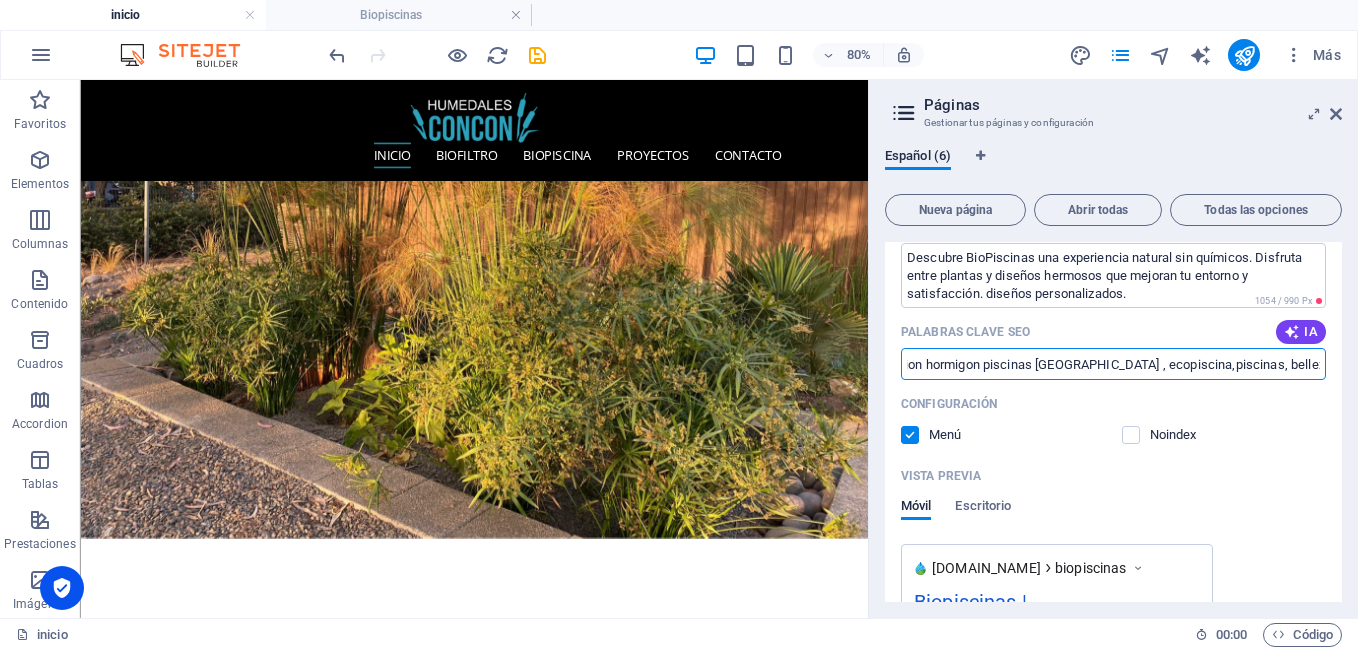 scroll, scrollTop: 0, scrollLeft: 129, axis: horizontal 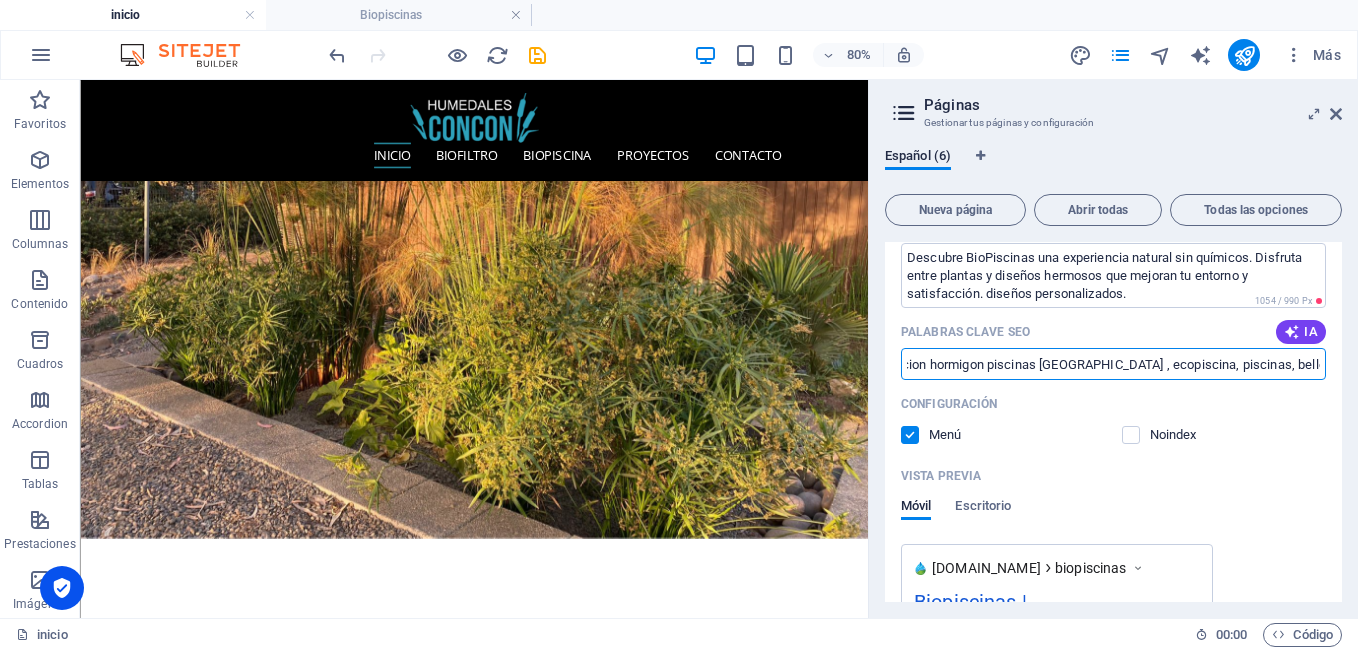 click on "biopiscinas, construccion hormigon piscinas chile , ecopiscina, piscinas, belleza paisajística" at bounding box center [1113, 364] 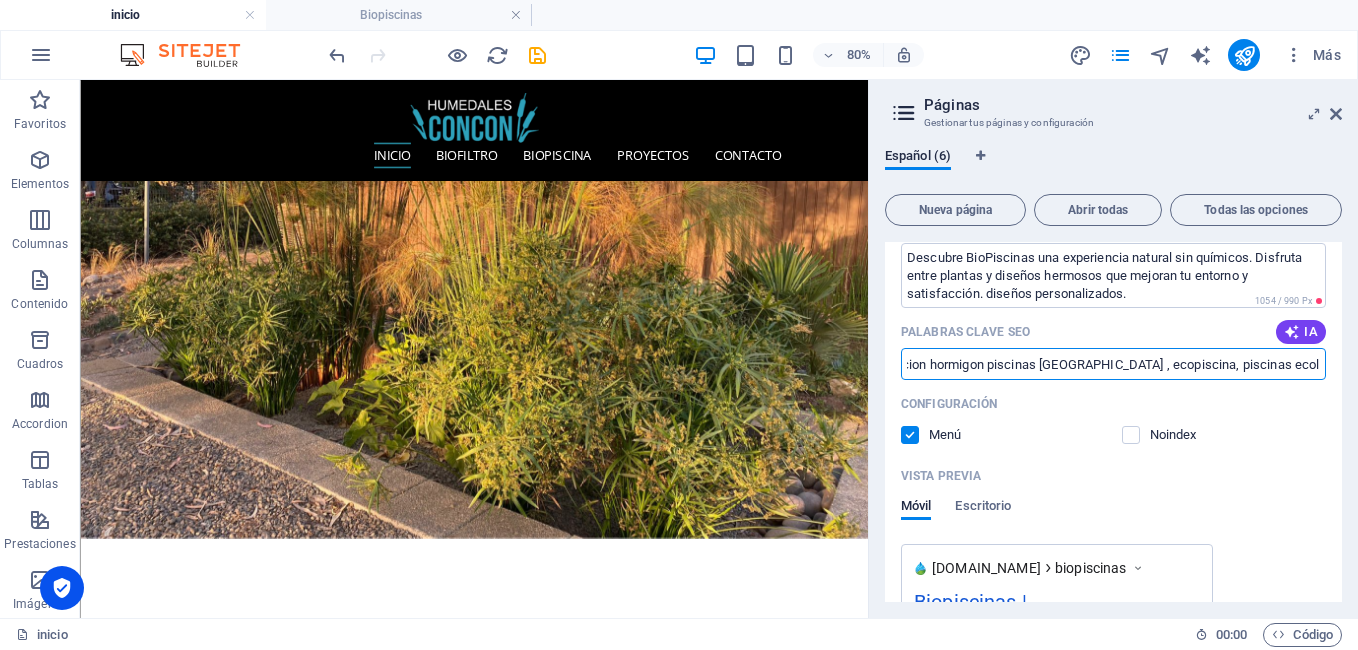 click on "biopiscinas, construccion hormigon piscinas chile , ecopiscina, piscinas ecologica, belleza paisajística" at bounding box center (1113, 364) 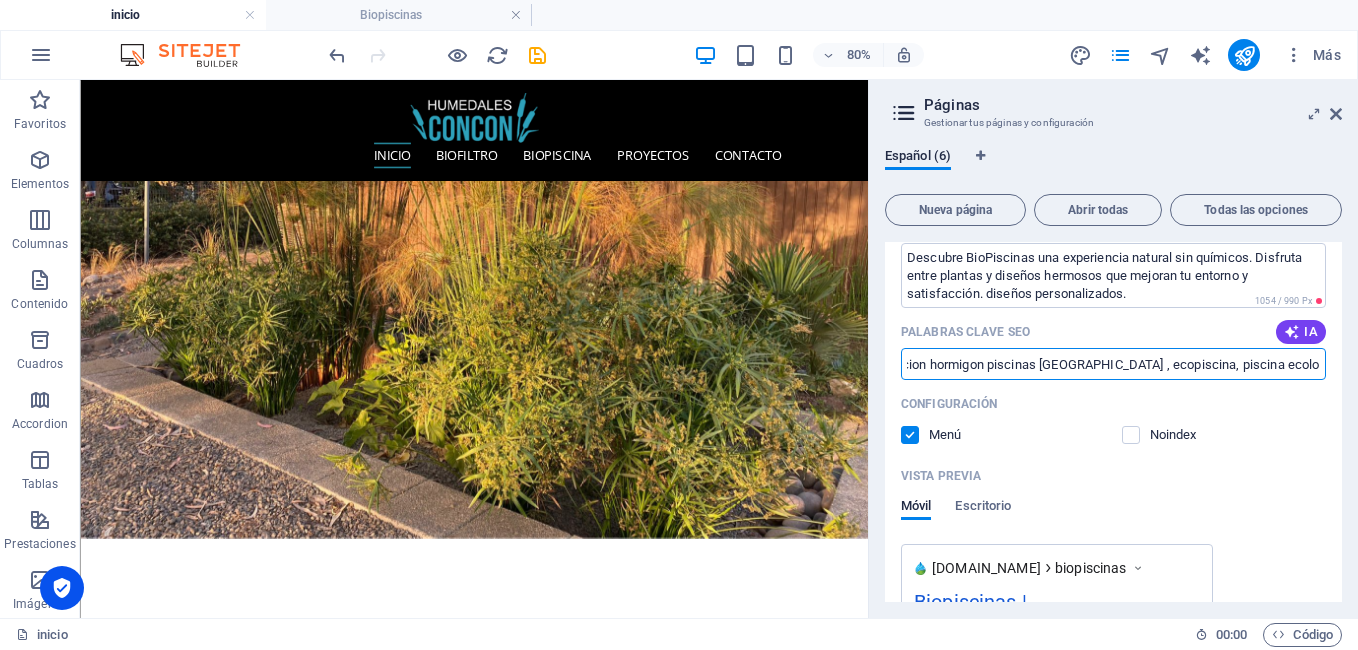click on "biopiscinas, construccion hormigon piscinas chile , ecopiscina, piscina ecologica, belleza paisajística" at bounding box center (1113, 364) 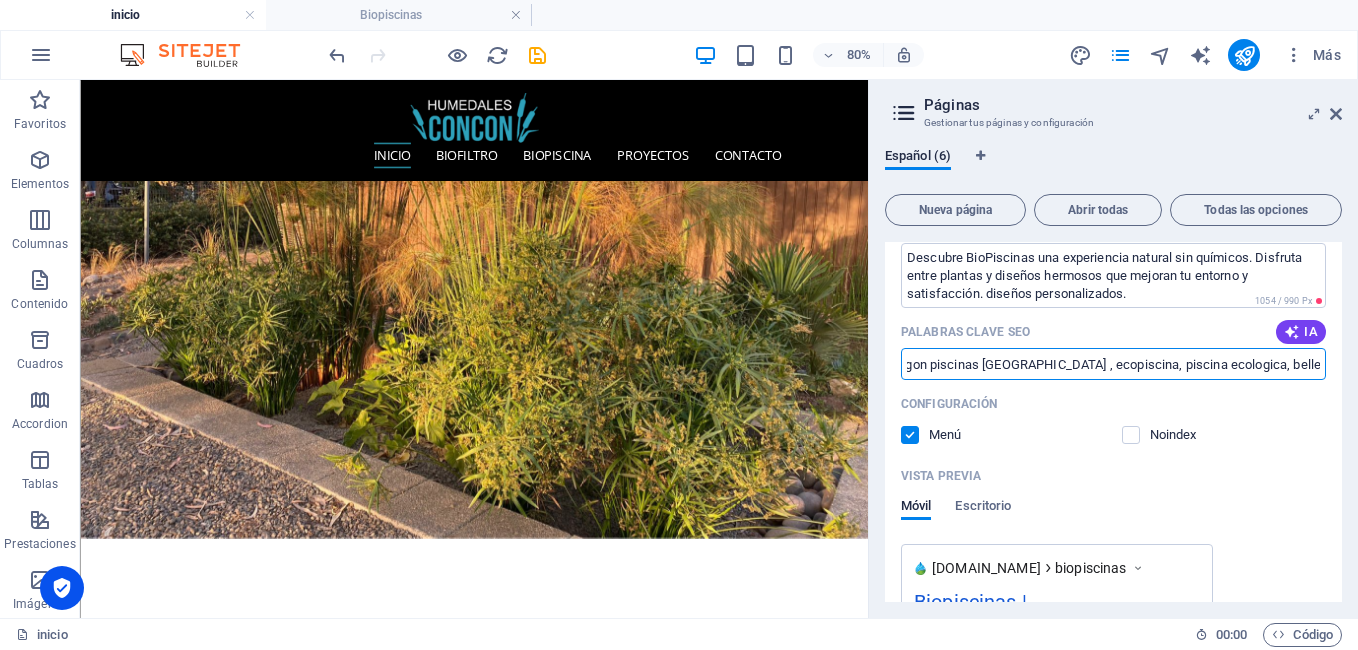 drag, startPoint x: 1262, startPoint y: 361, endPoint x: 1361, endPoint y: 379, distance: 100.62306 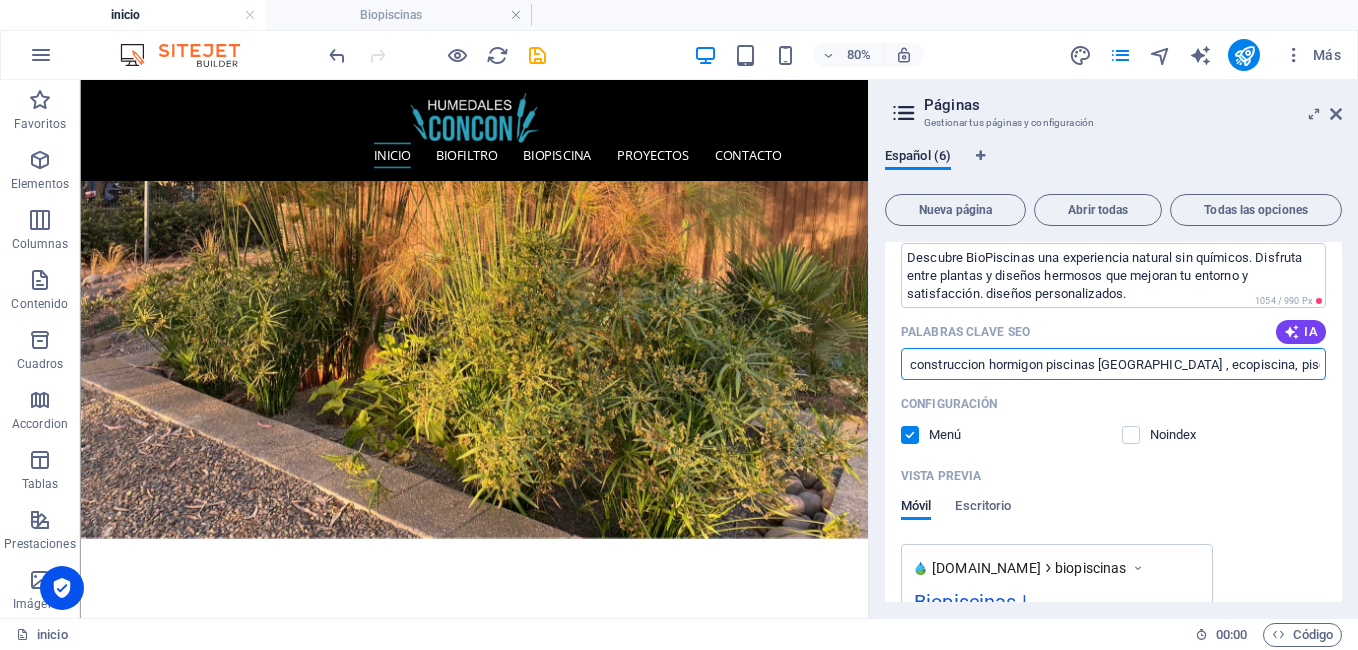 scroll, scrollTop: 0, scrollLeft: 68, axis: horizontal 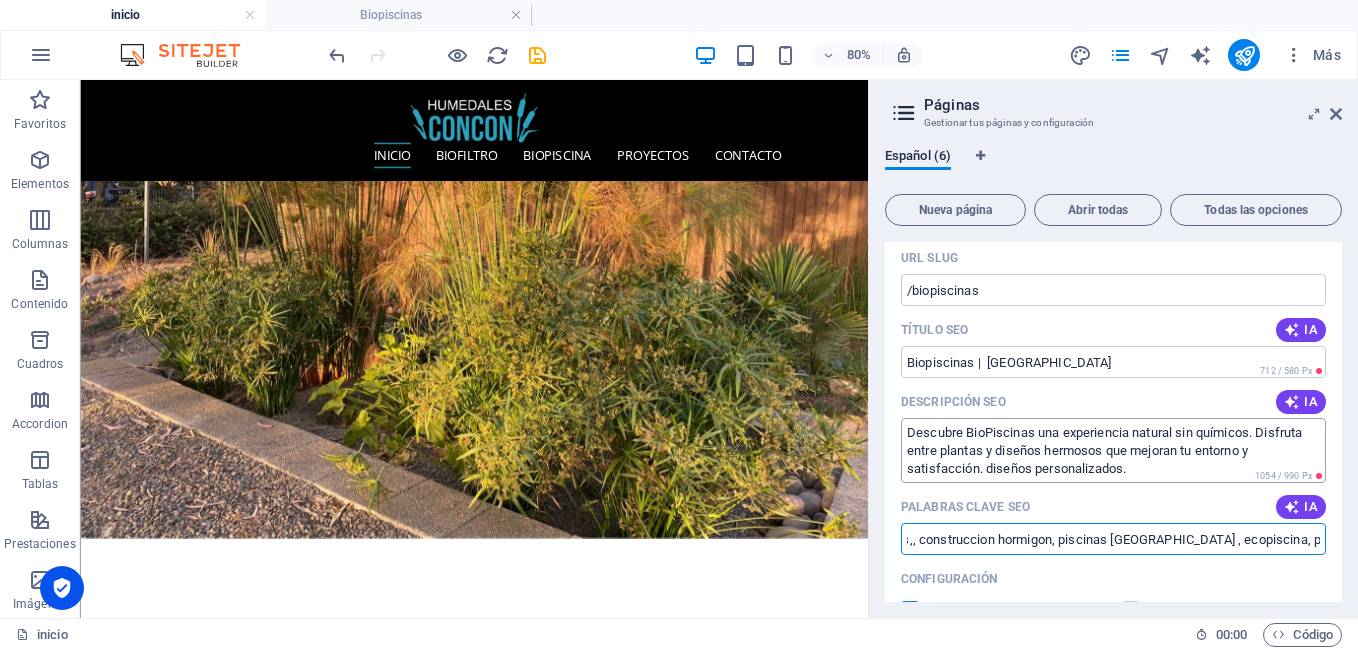 type on "biopiscinas,, construccion hormigon, piscinas chile , ecopiscina, piscina ecologica" 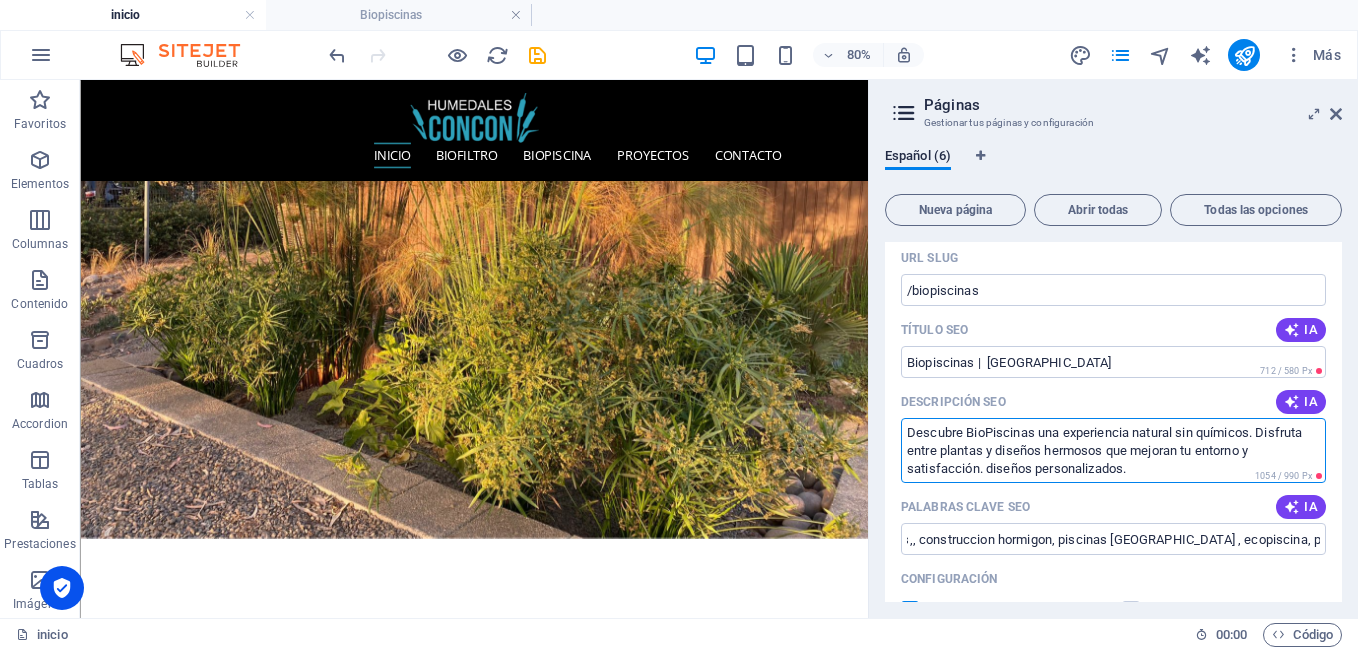 scroll, scrollTop: 0, scrollLeft: 0, axis: both 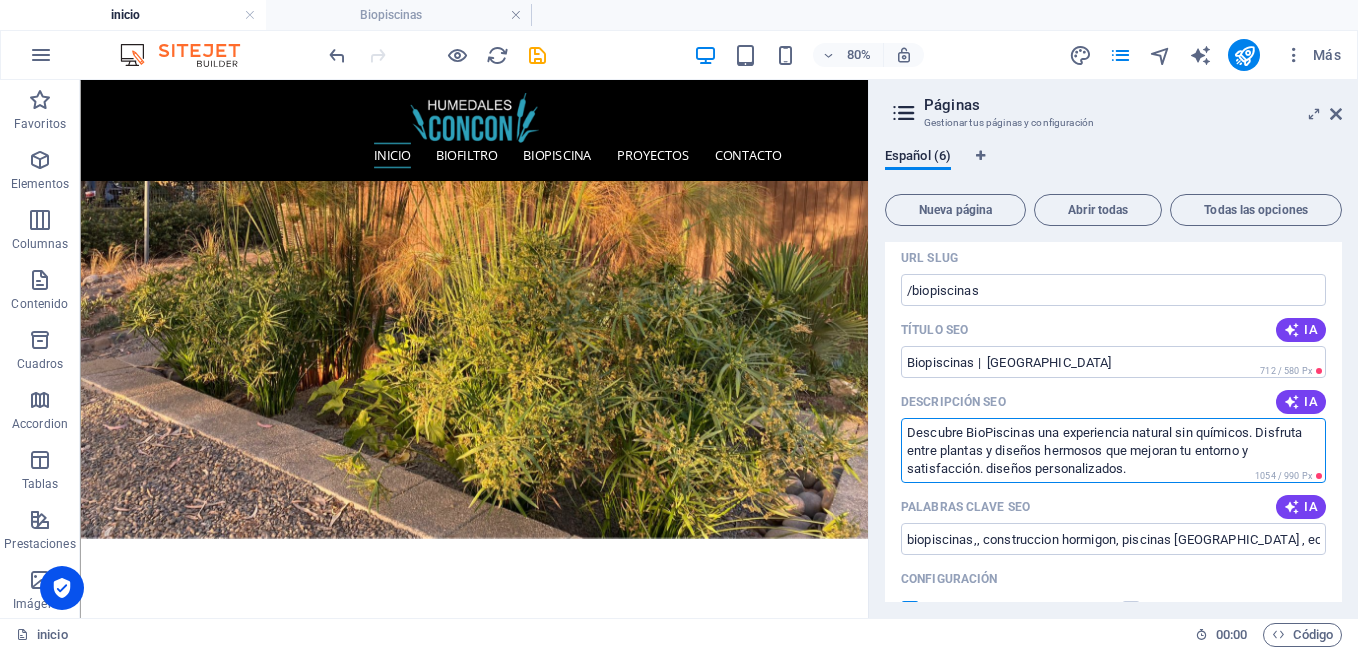 drag, startPoint x: 1139, startPoint y: 464, endPoint x: 984, endPoint y: 488, distance: 156.84706 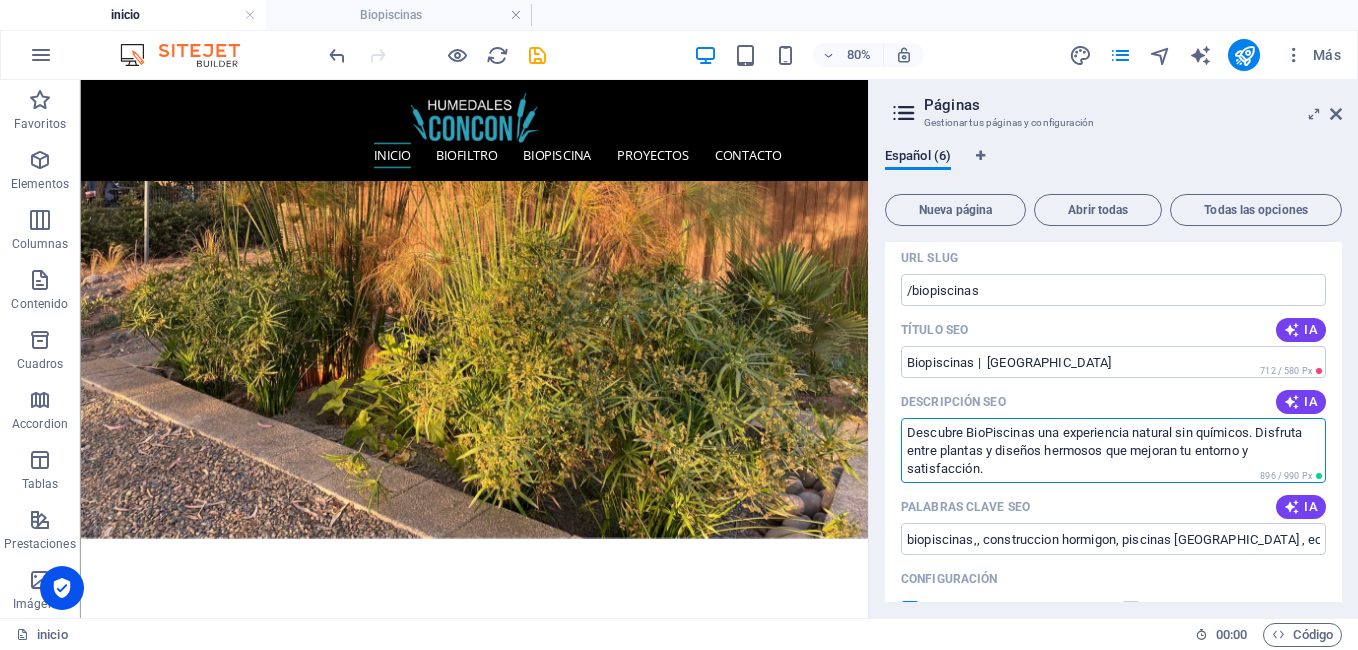 type on "Descubre BioPiscinas una experiencia natural sin químicos. Disfruta entre plantas y diseños hermosos que mejoran tu entorno y satisfacción." 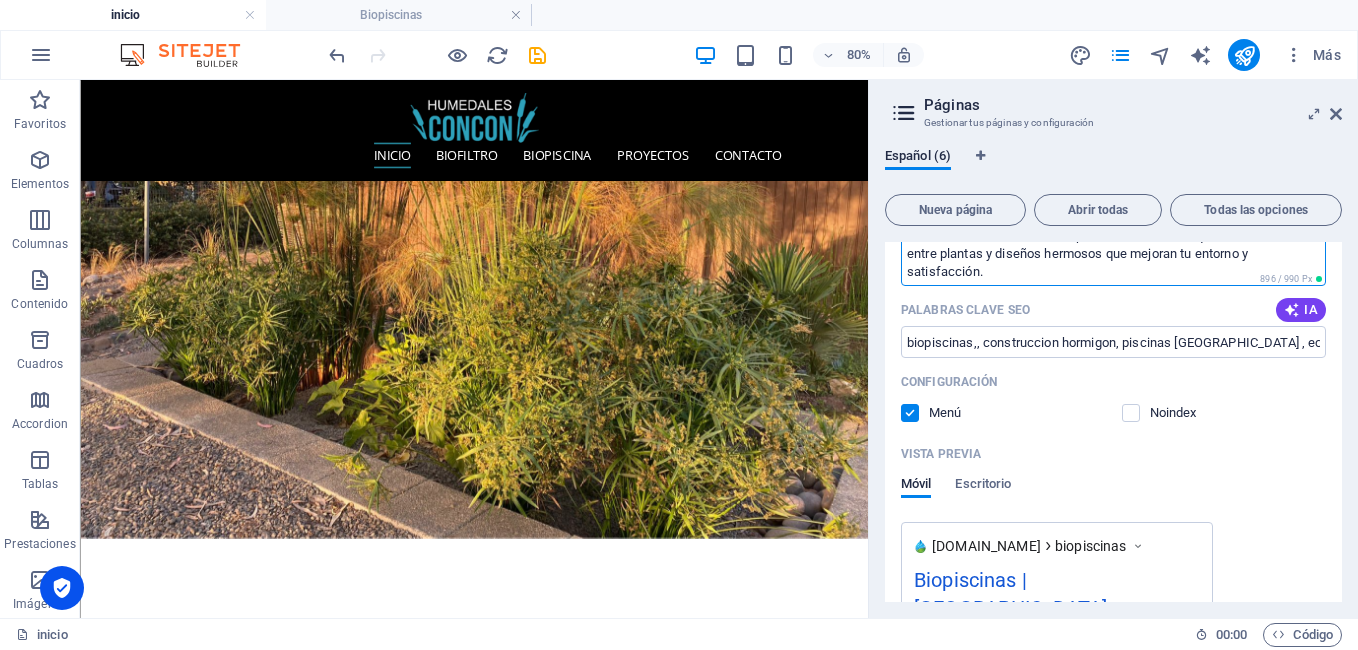 scroll, scrollTop: 496, scrollLeft: 0, axis: vertical 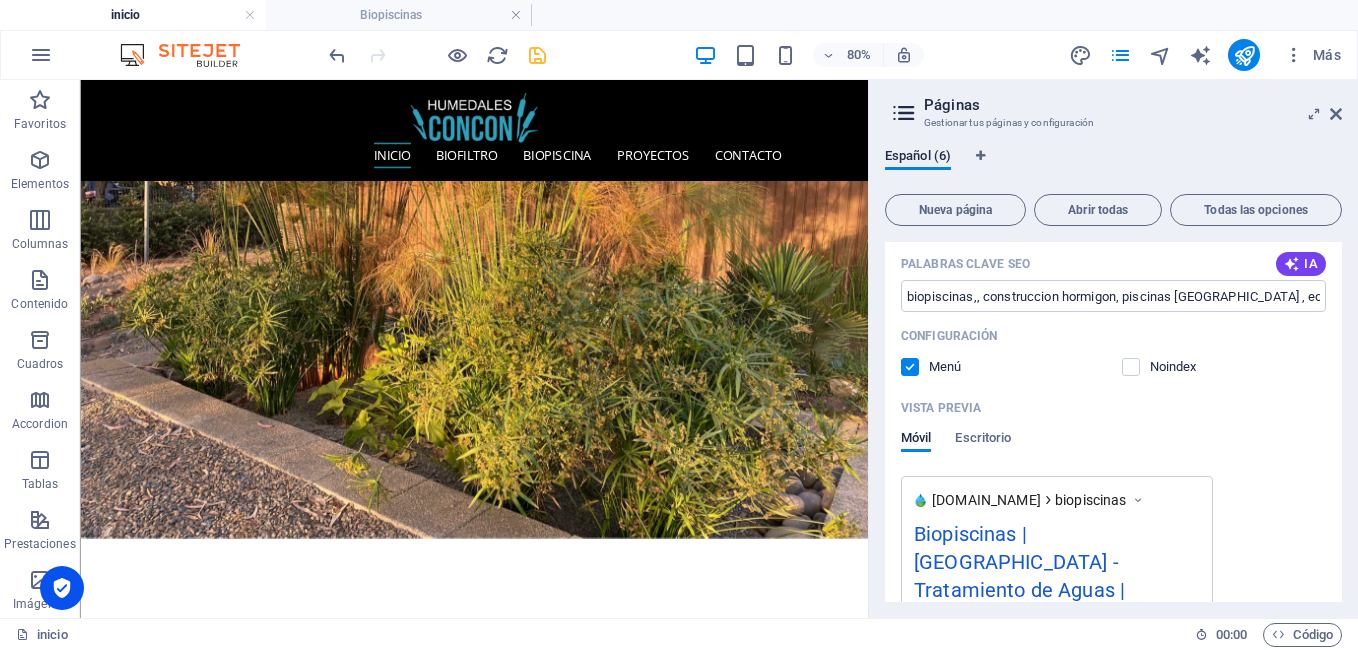 click at bounding box center (537, 55) 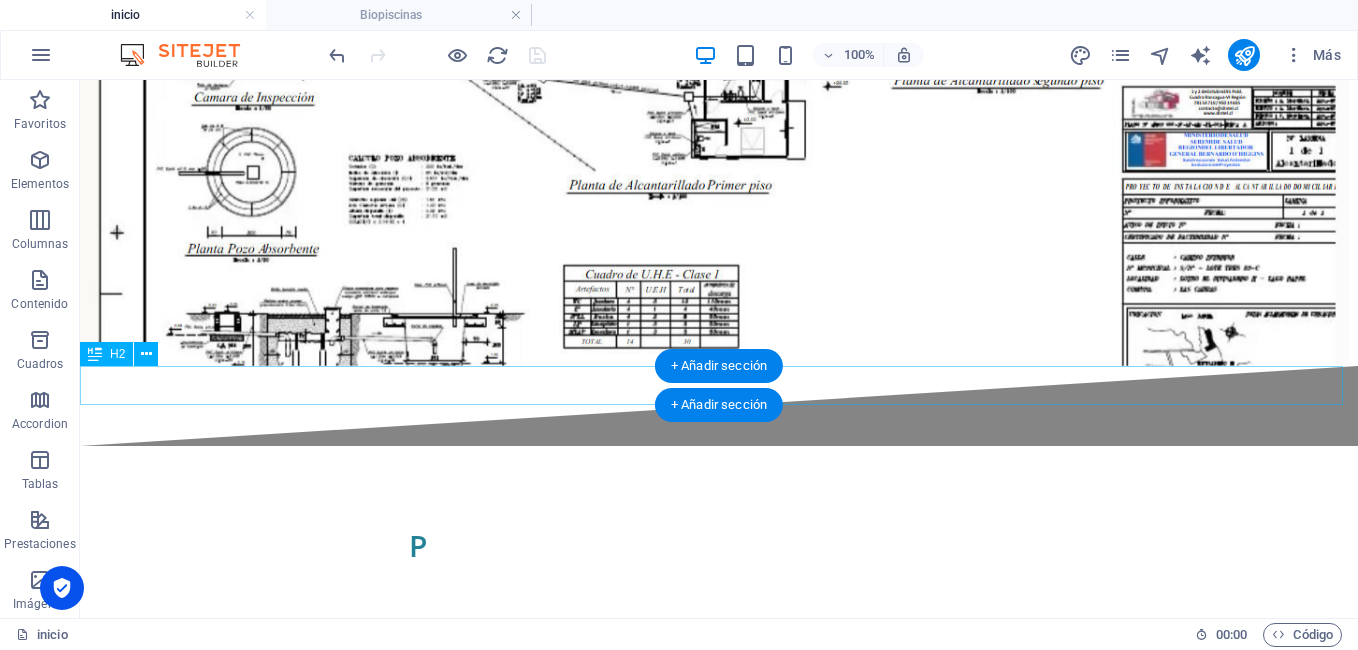scroll, scrollTop: 1809, scrollLeft: 0, axis: vertical 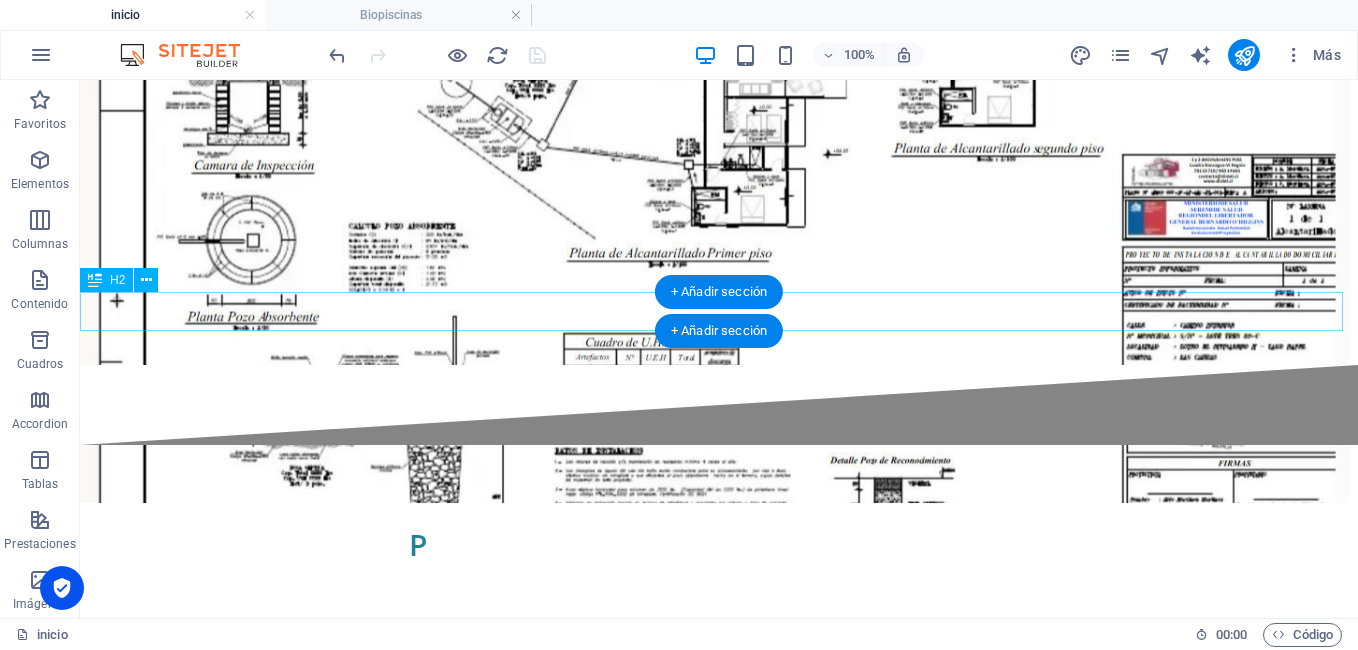 click on "A gua natural sin químicos" at bounding box center [719, 1961] 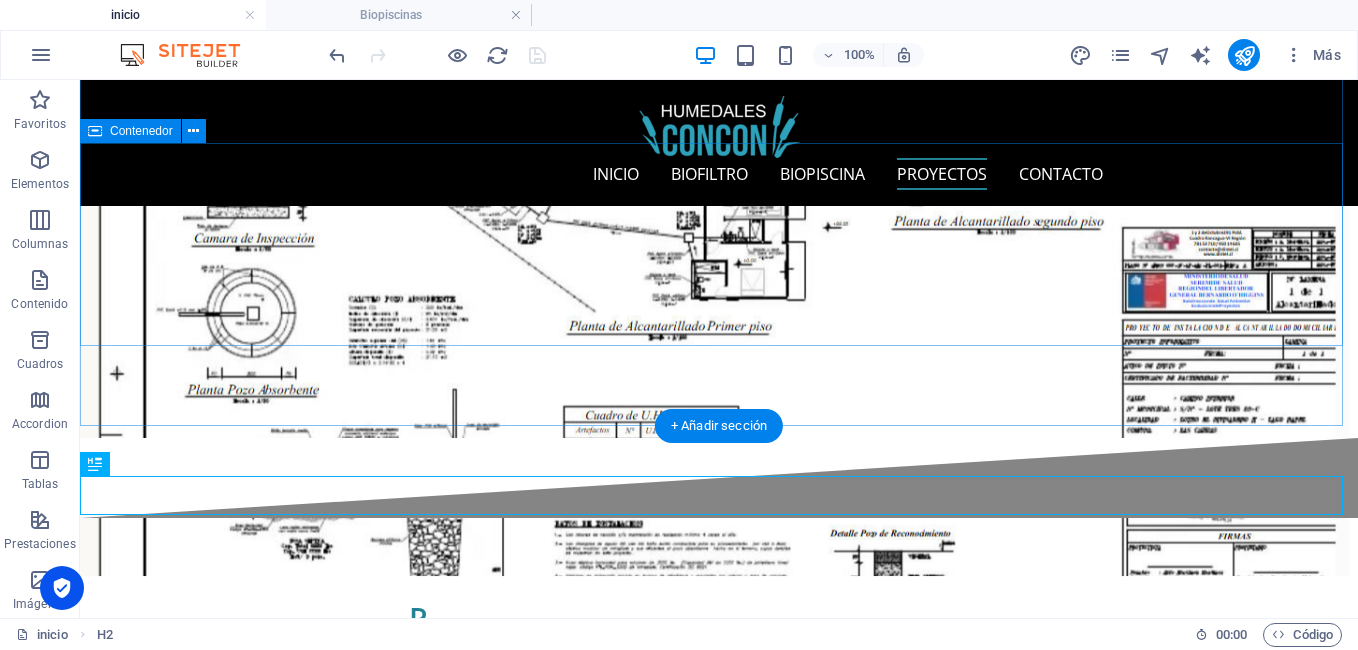 scroll, scrollTop: 1615, scrollLeft: 0, axis: vertical 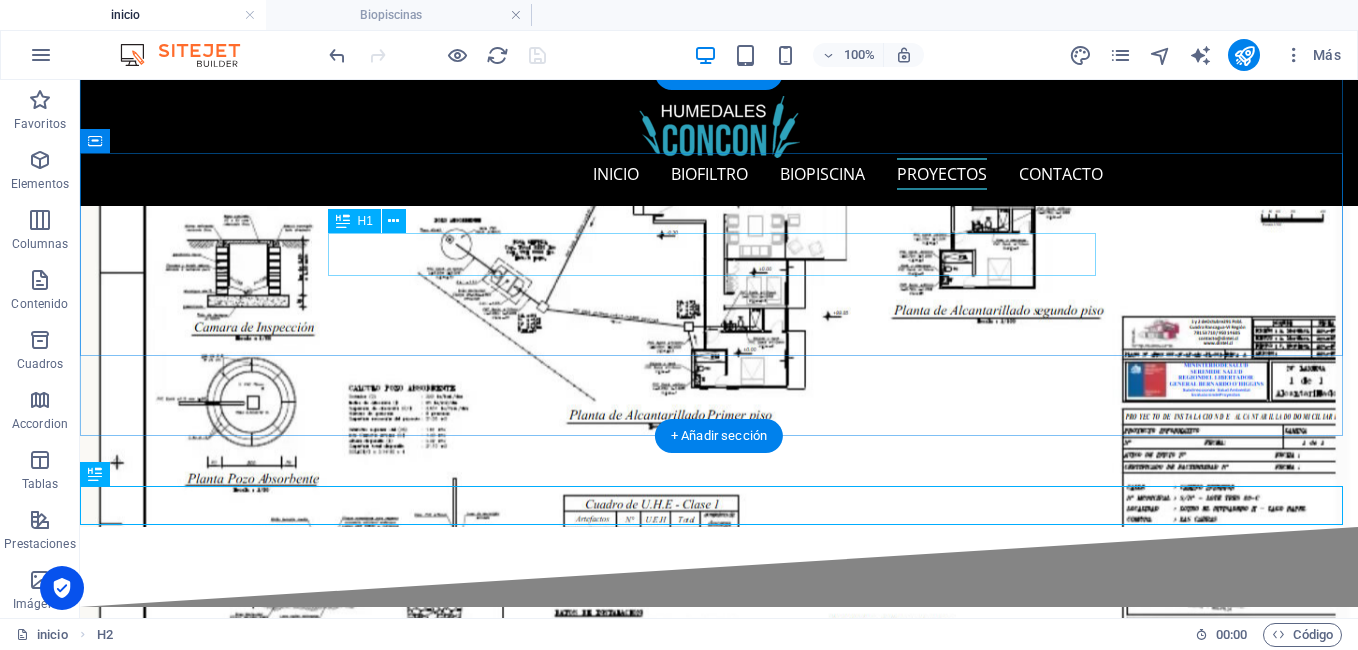 click on "b io piscinas" at bounding box center (719, 1872) 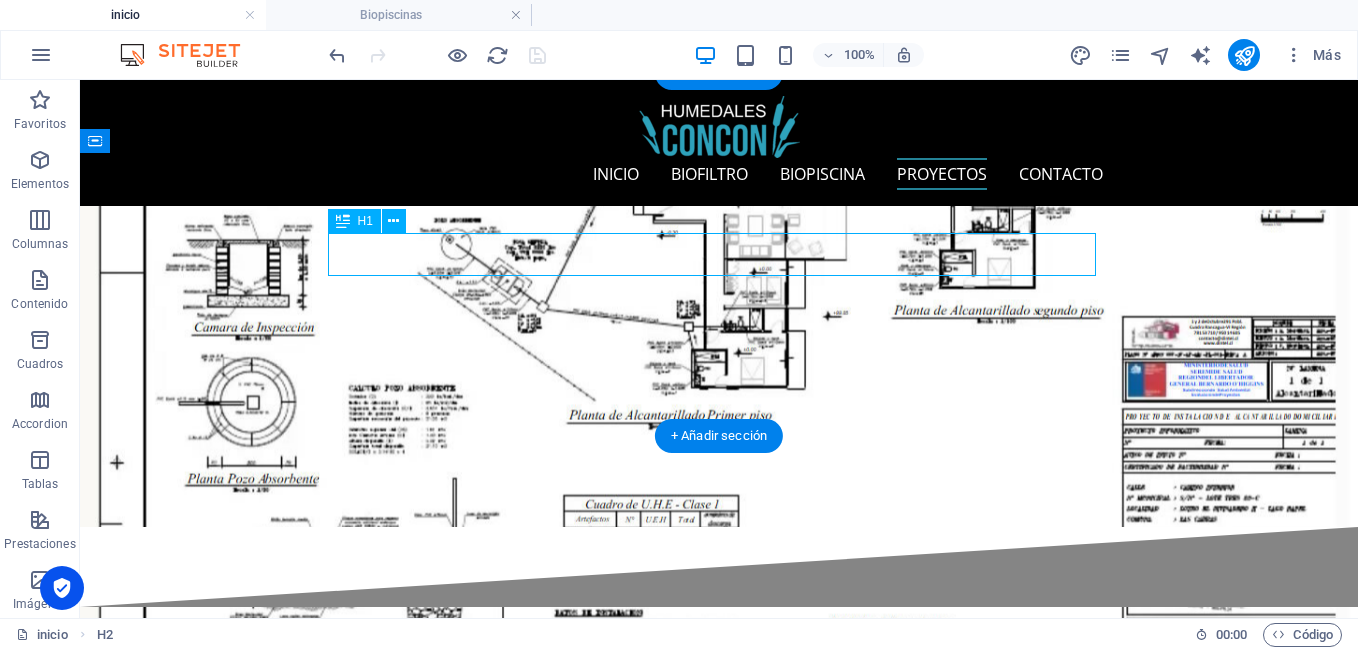click on "b io piscinas" at bounding box center (719, 1872) 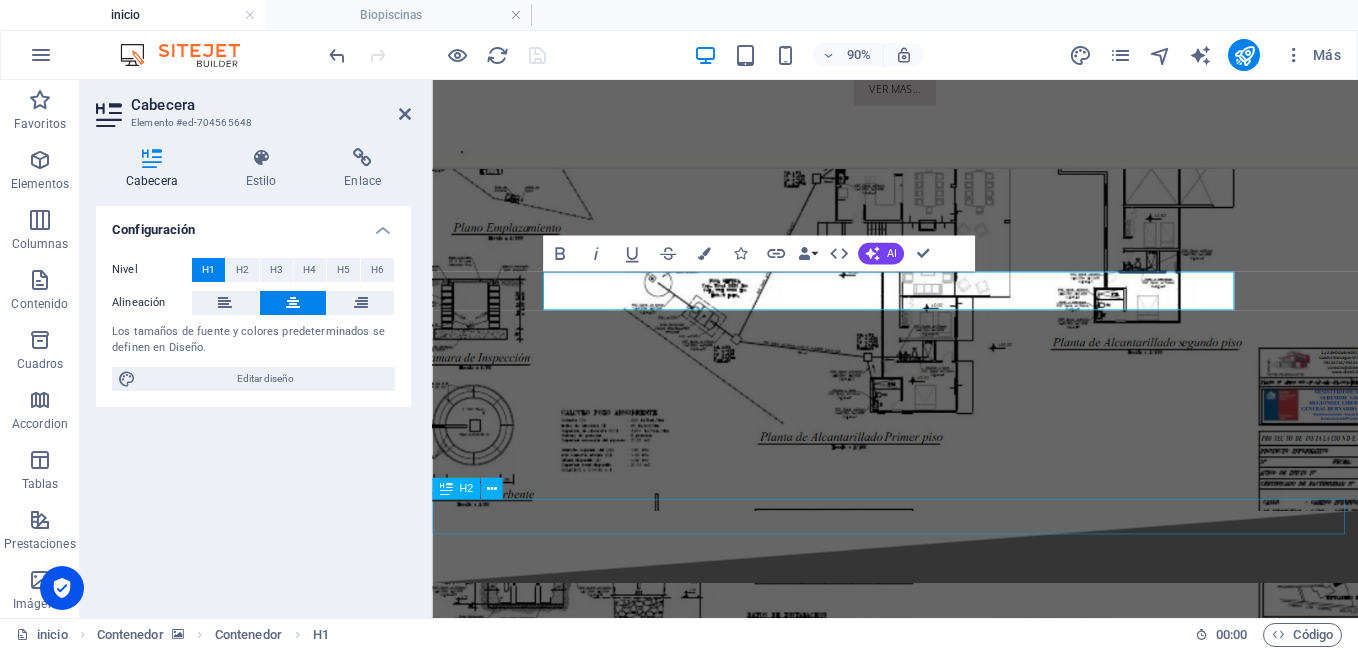 click on "A gua natural sin químicos" at bounding box center [946, 2155] 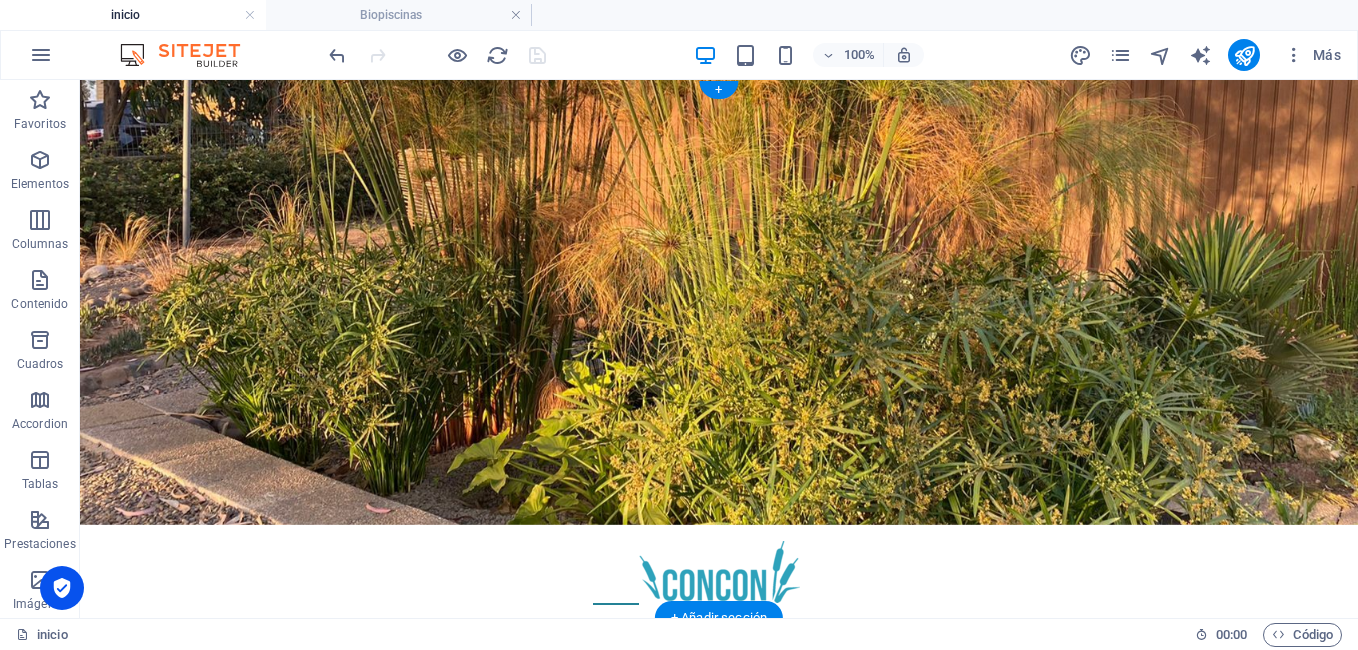 scroll, scrollTop: 0, scrollLeft: 0, axis: both 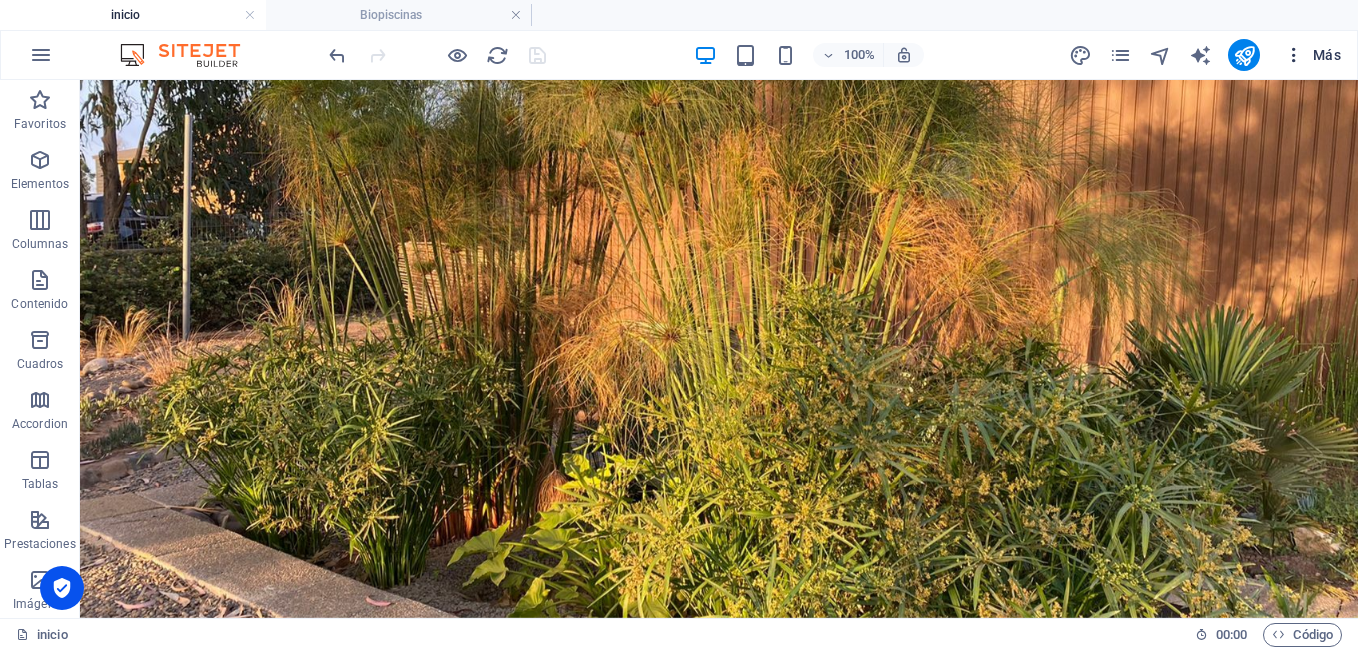 click at bounding box center (1294, 55) 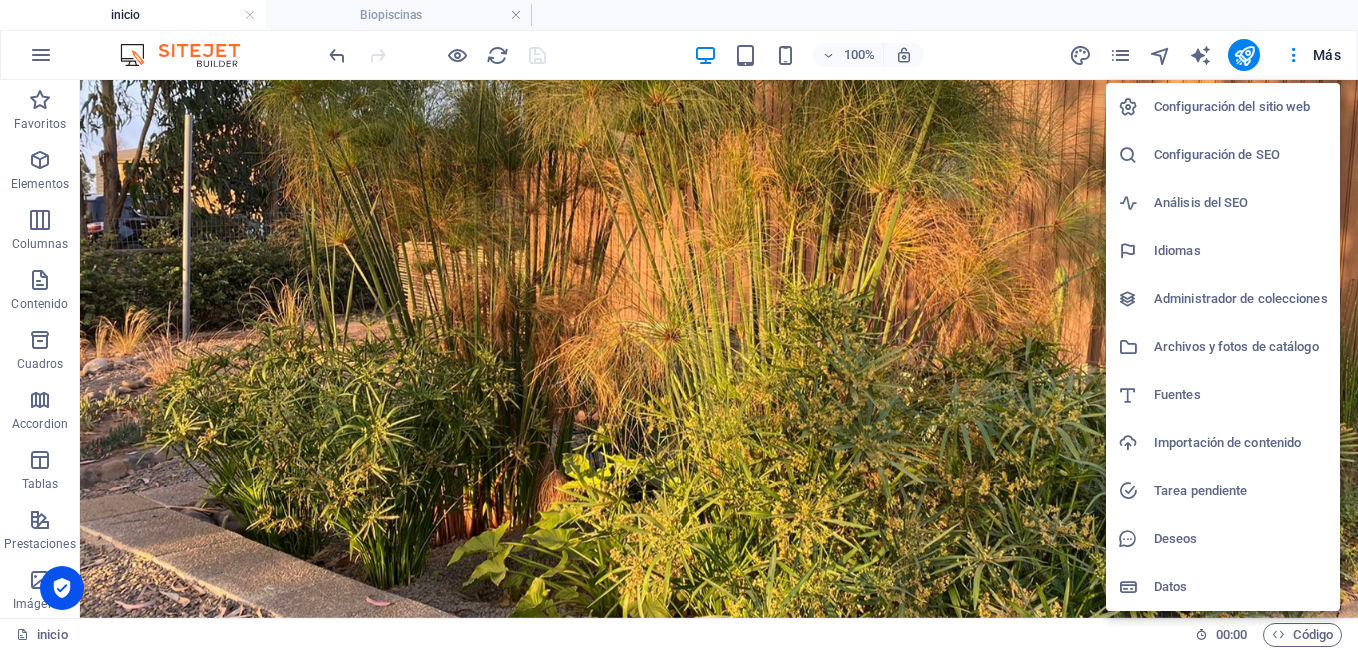 click on "Análisis del SEO" at bounding box center [1241, 203] 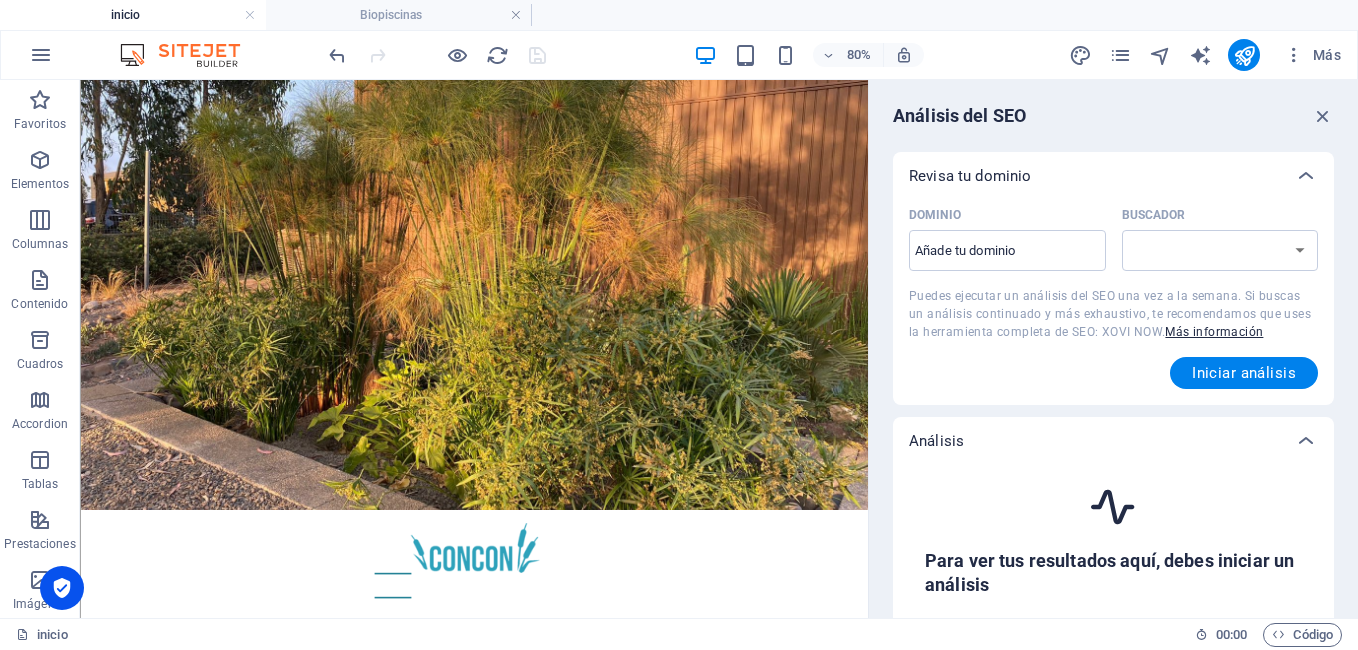 select on "google.com" 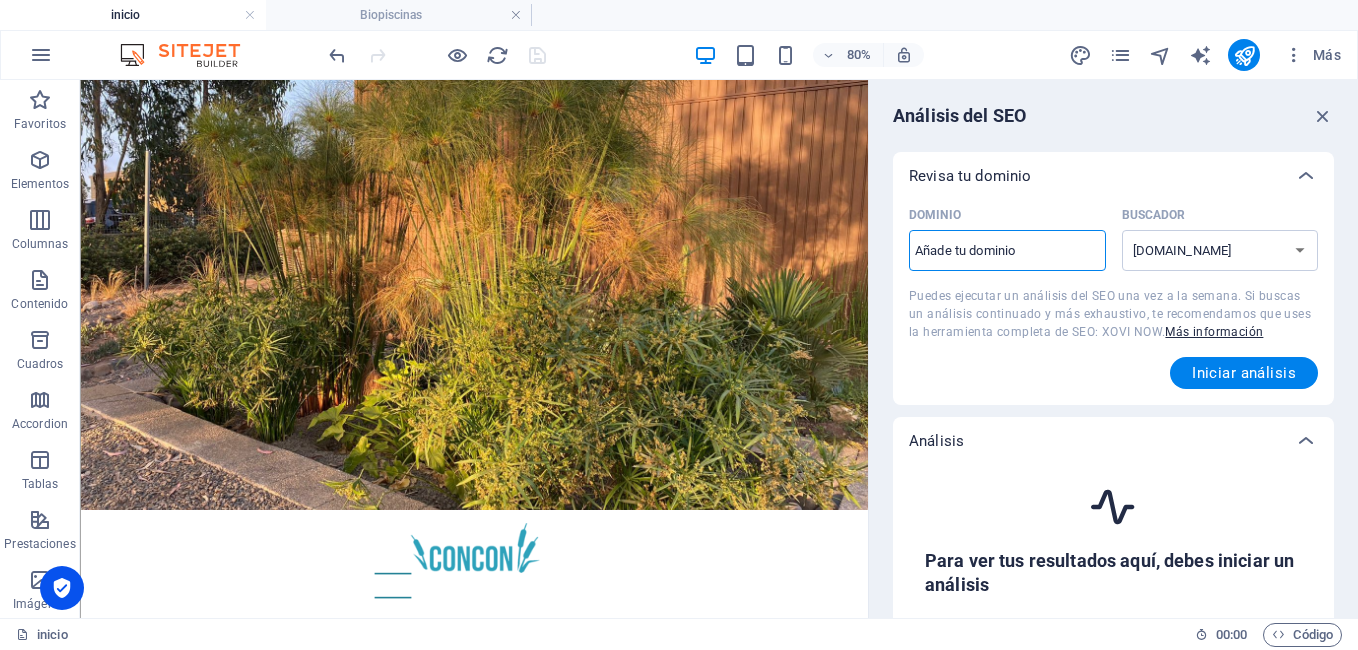 click on "Dominio ​" at bounding box center [1007, 251] 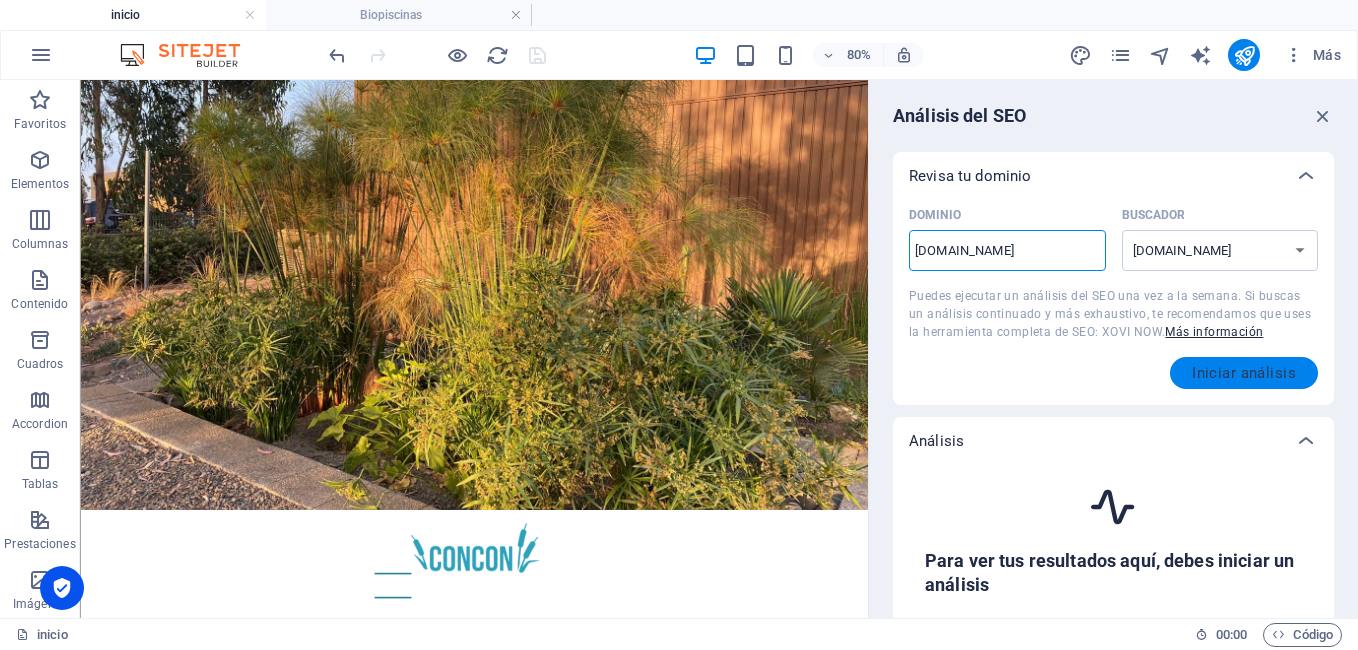 click on "Iniciar análisis" at bounding box center (1244, 373) 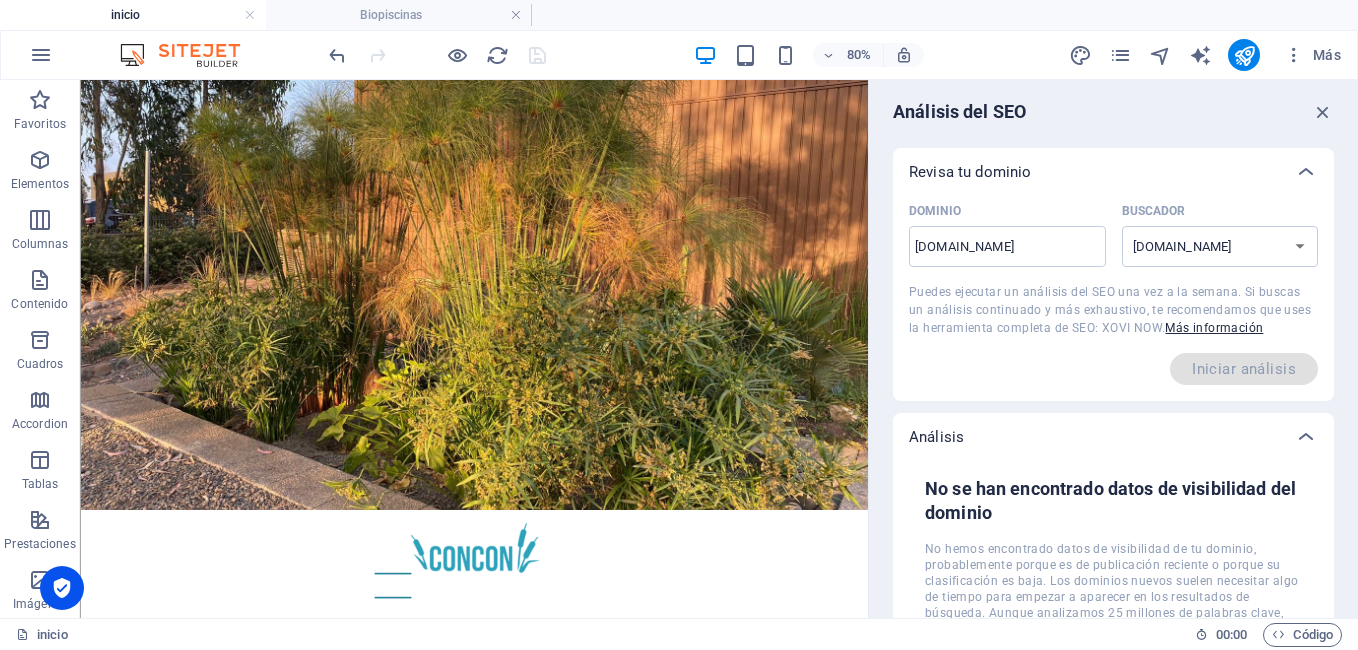 scroll, scrollTop: 0, scrollLeft: 0, axis: both 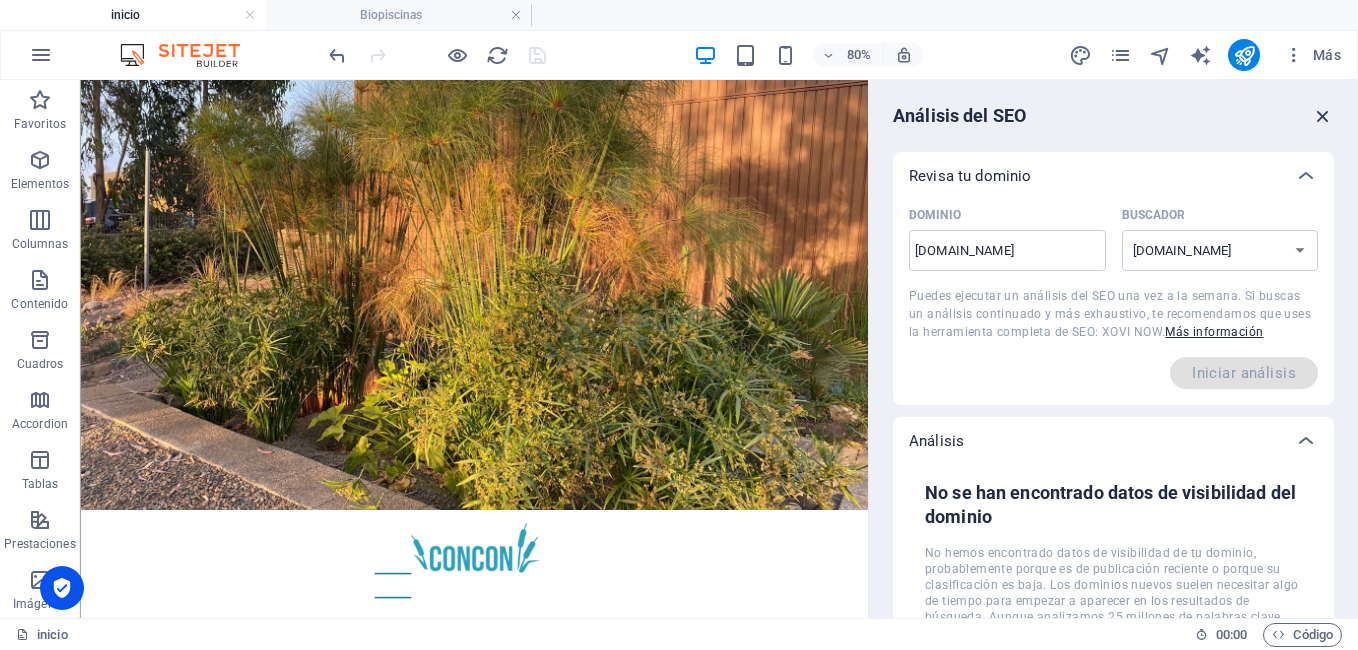 click at bounding box center (1323, 116) 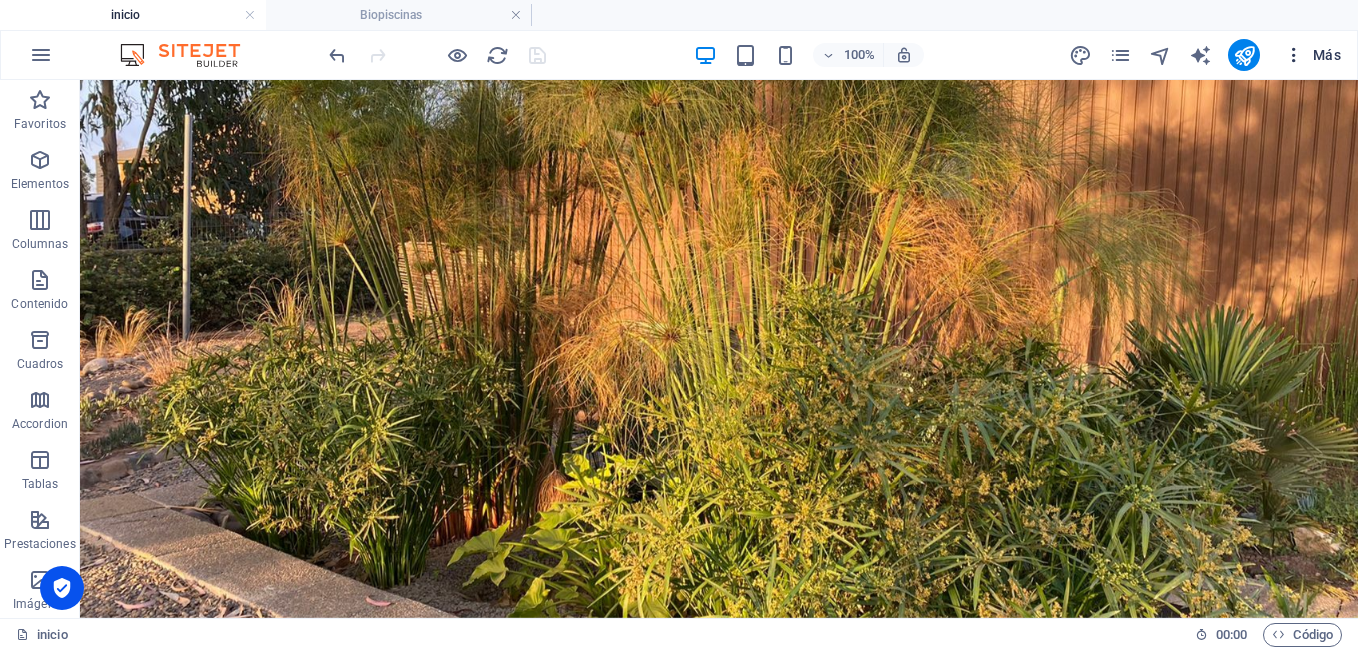 click at bounding box center (1294, 55) 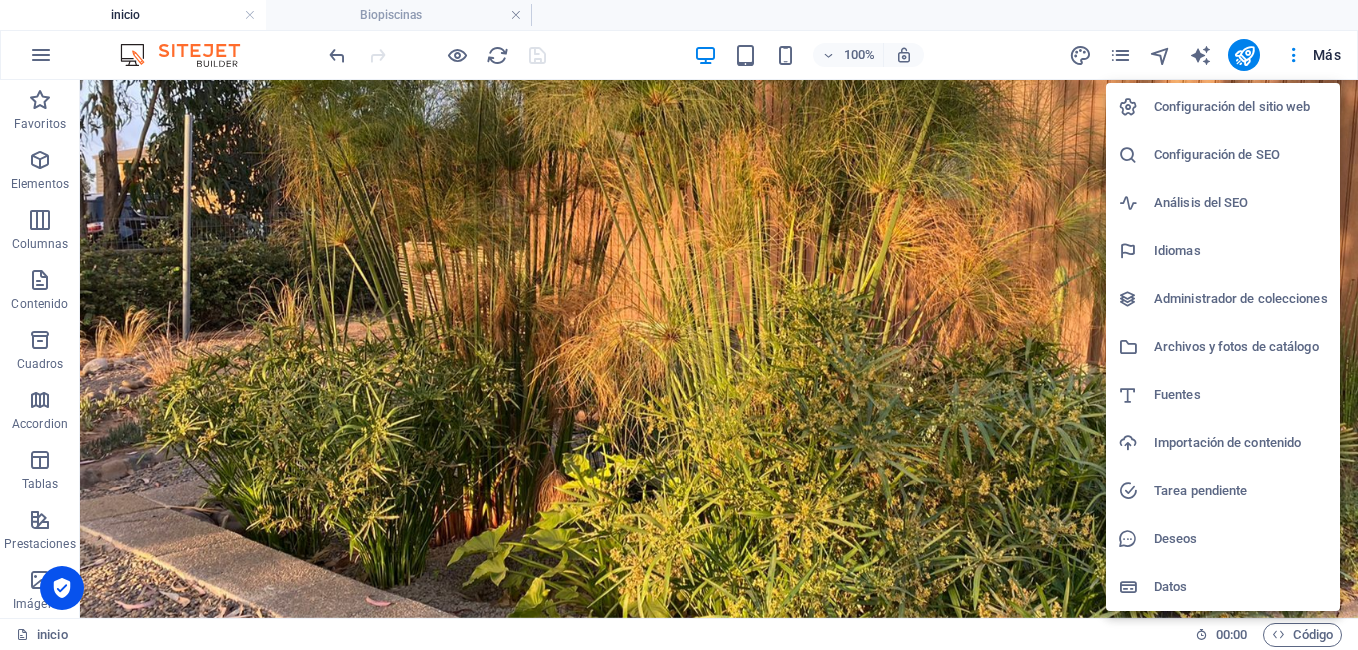 click on "Configuración del sitio web" at bounding box center [1241, 107] 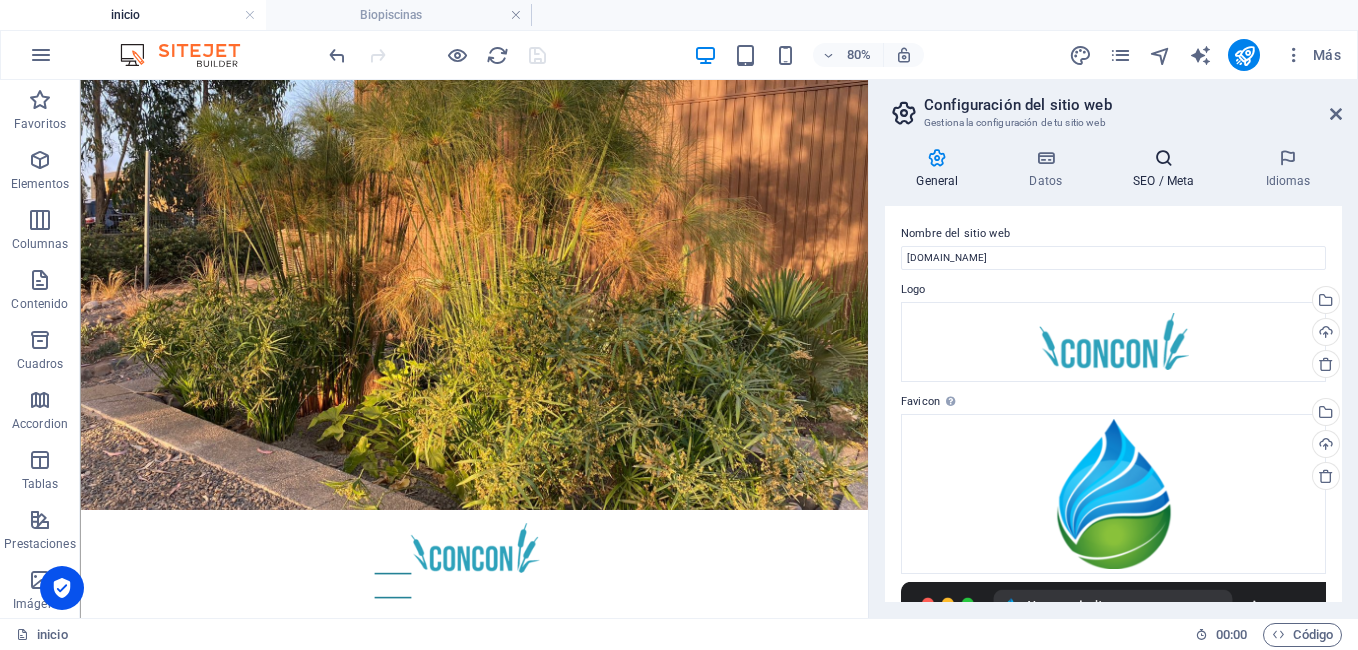 click on "SEO / Meta" at bounding box center [1168, 169] 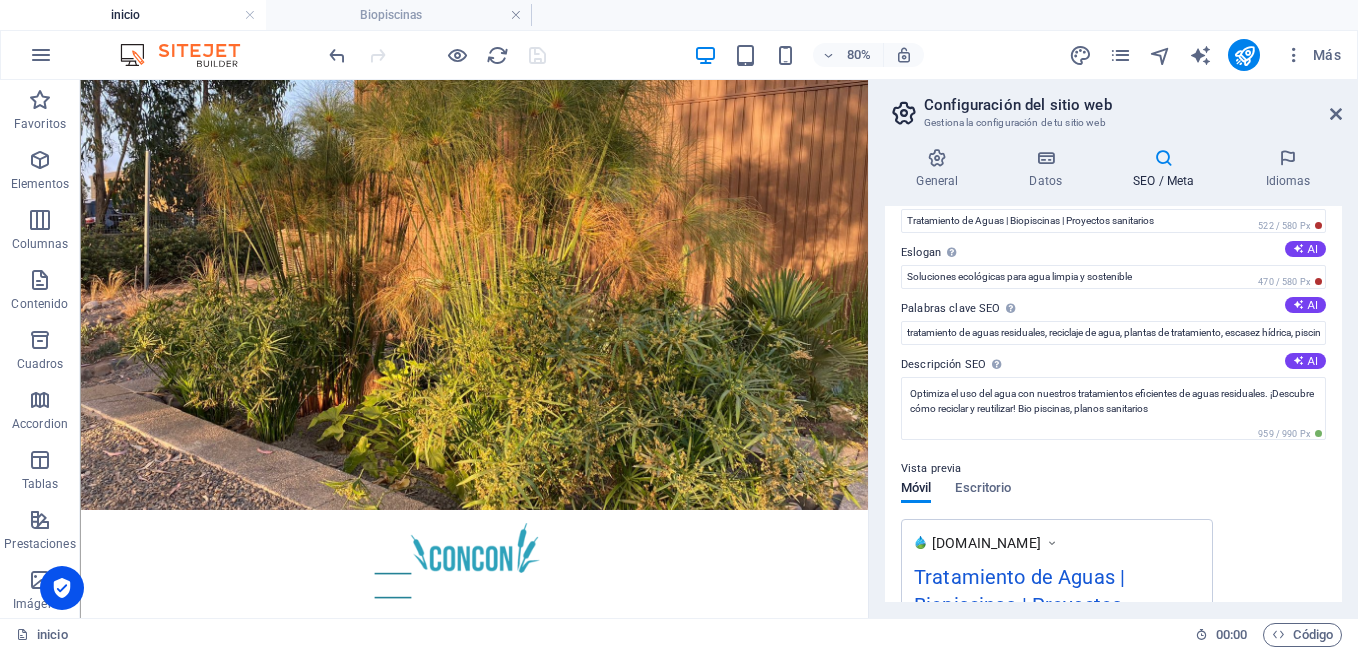 scroll, scrollTop: 38, scrollLeft: 0, axis: vertical 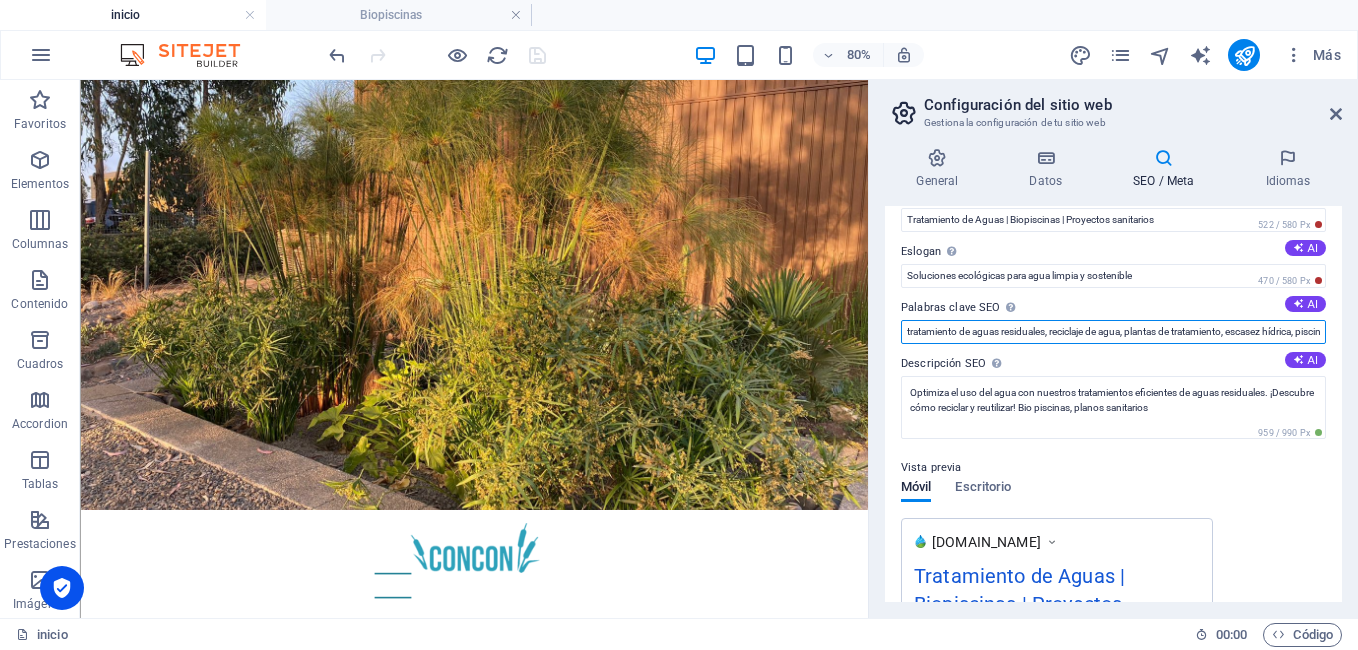 click on "tratamiento de aguas residuales, reciclaje de agua, plantas de tratamiento, escasez hídrica, piscinas ecológicas, biopiscinas, ecopiscinas, pozos profundos, proyectos sanitarios, bacterias" at bounding box center (1113, 332) 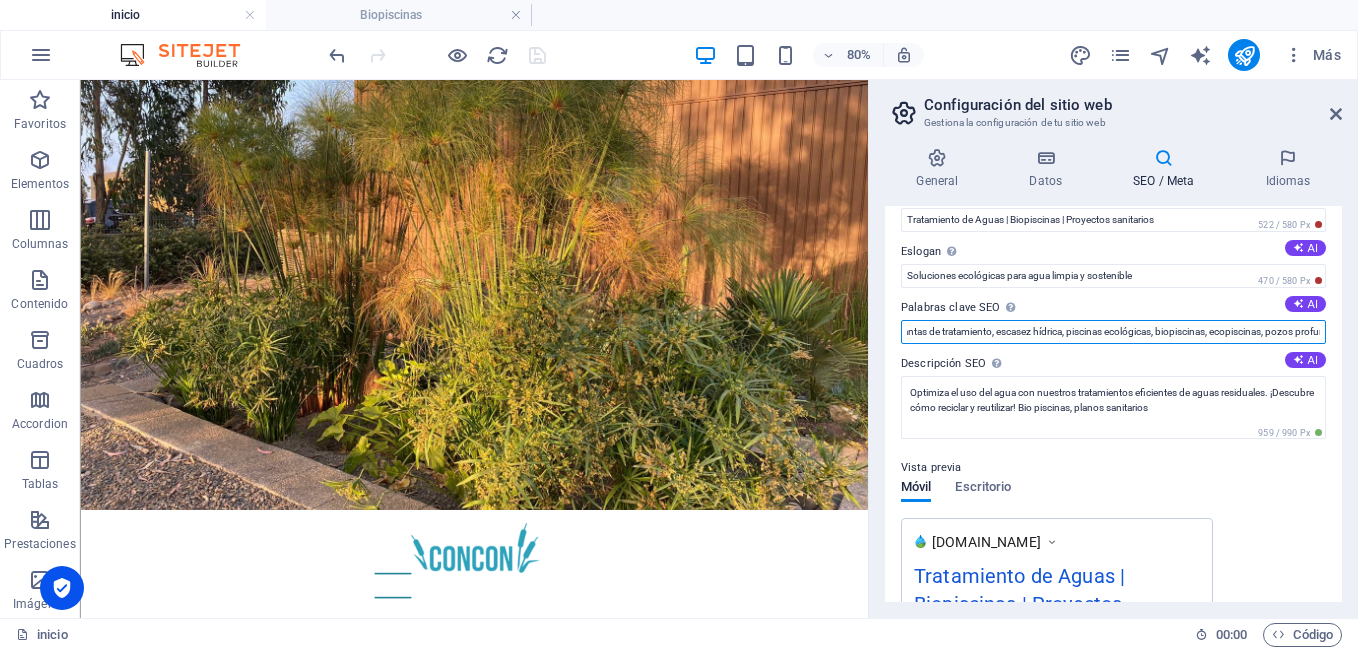 scroll, scrollTop: 0, scrollLeft: 249, axis: horizontal 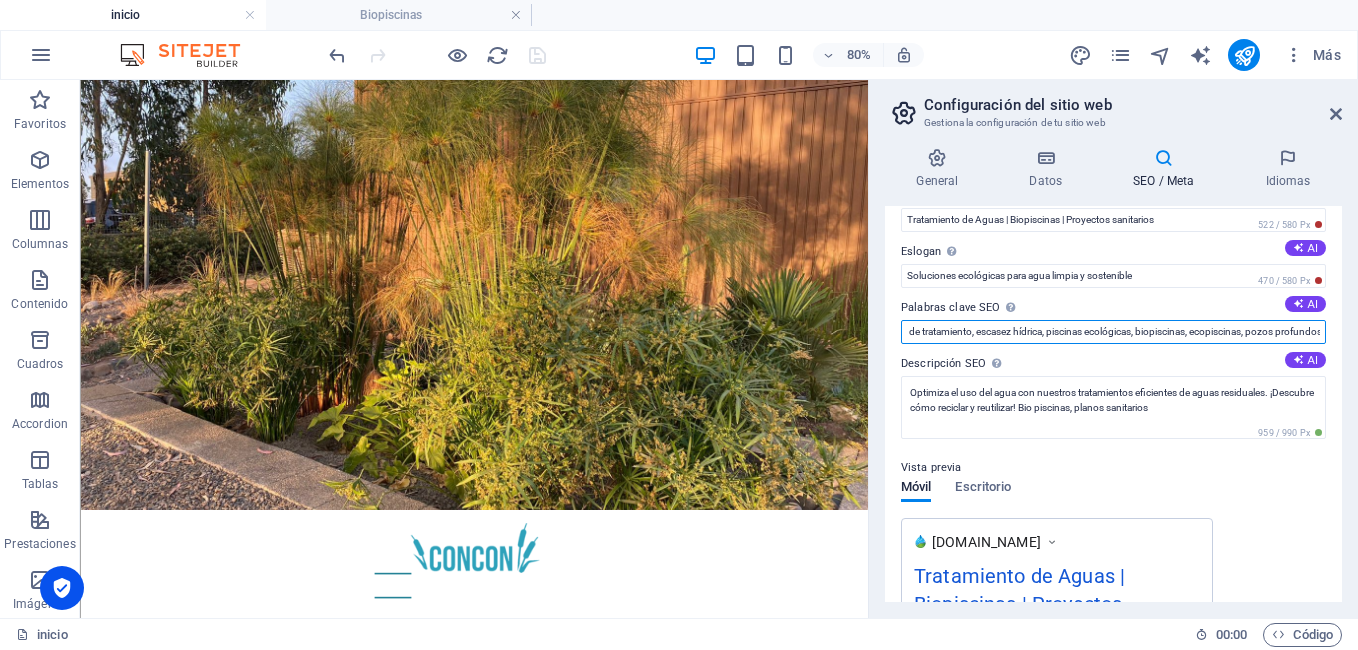 drag, startPoint x: 1238, startPoint y: 330, endPoint x: 1056, endPoint y: 365, distance: 185.33484 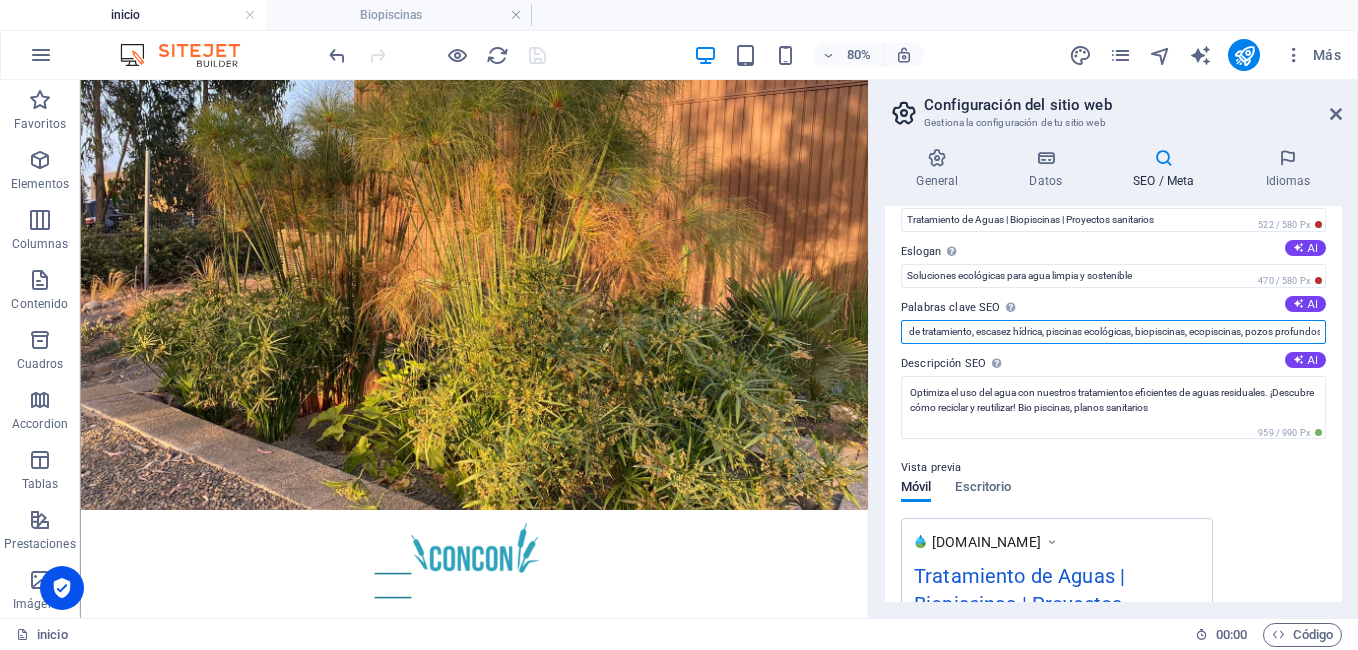 click on "Título SEO El título de tu sitio web. Elige algo que destaque en los resultados de los buscadores. AI Tratamiento de Aguas | Biopiscinas | Proyectos sanitarios 522 / 580 Px Eslogan El eslogan de tu sitio web. AI Soluciones ecológicas para agua limpia y sostenible 470 / 580 Px Palabras clave SEO Lista de palabras clave separadas por comas que describen tu sitio web. AI tratamiento de aguas residuales, reciclaje de agua, plantas de tratamiento, escasez hídrica, piscinas ecológicas, biopiscinas, ecopiscinas, pozos profundos, proyectos sanitarios, bacterias Descripción SEO Describe el contenido de tu sitio web - ¡crucial para los buscadores y SEO! AI Optimiza el uso del agua con nuestros tratamientos eficientes de aguas residuales. ¡Descubre cómo reciclar y reutilizar! Bio piscinas, planos sanitarios 959 / 990 Px Vista previa Móvil Escritorio www.example.com Tratamiento de Aguas | Biopiscinas | Proyectos sanitarios  - Soluciones ecológicas para agua ... Configuración Noindex Receptivo Etiquetas meta" at bounding box center [1113, 404] 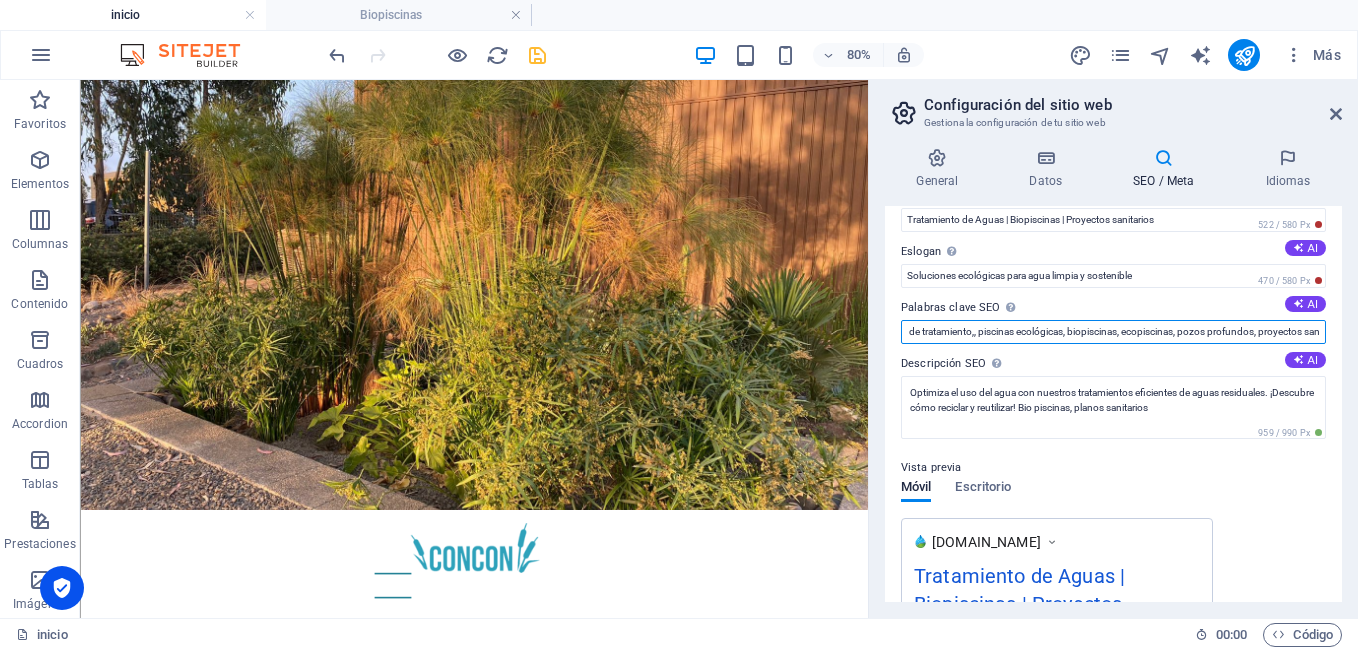 scroll, scrollTop: 0, scrollLeft: 345, axis: horizontal 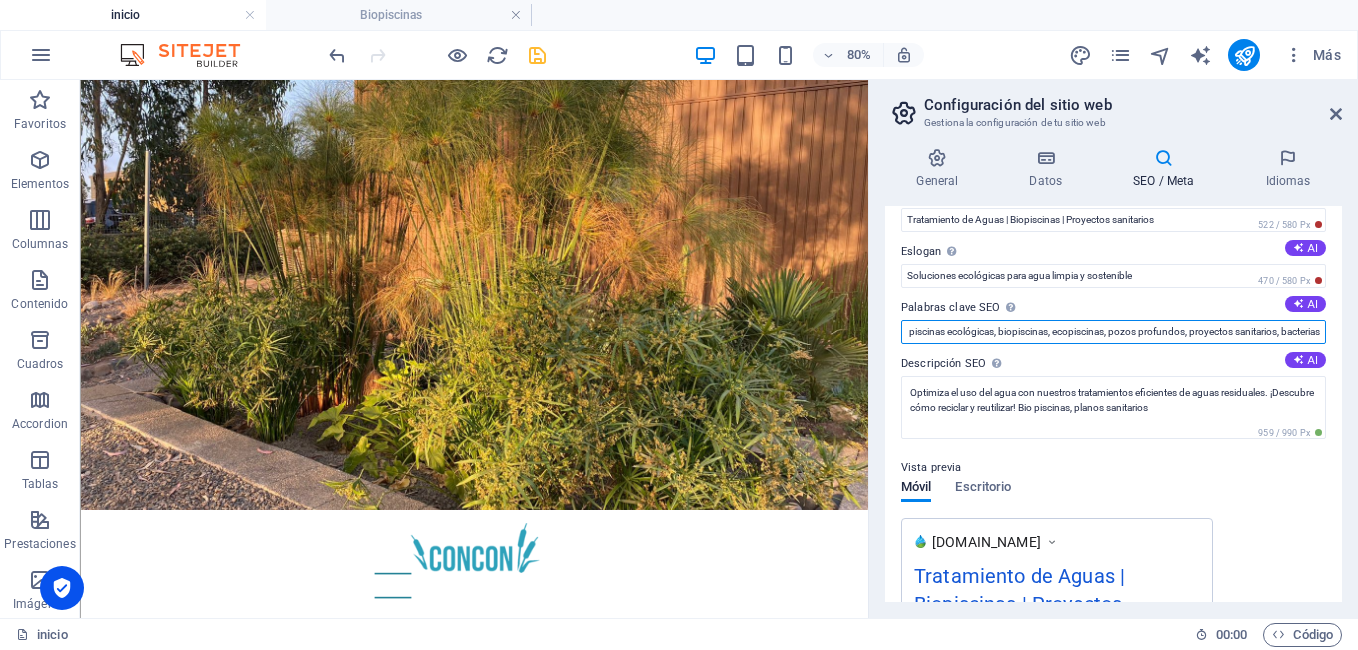 drag, startPoint x: 1204, startPoint y: 332, endPoint x: 1361, endPoint y: 341, distance: 157.25775 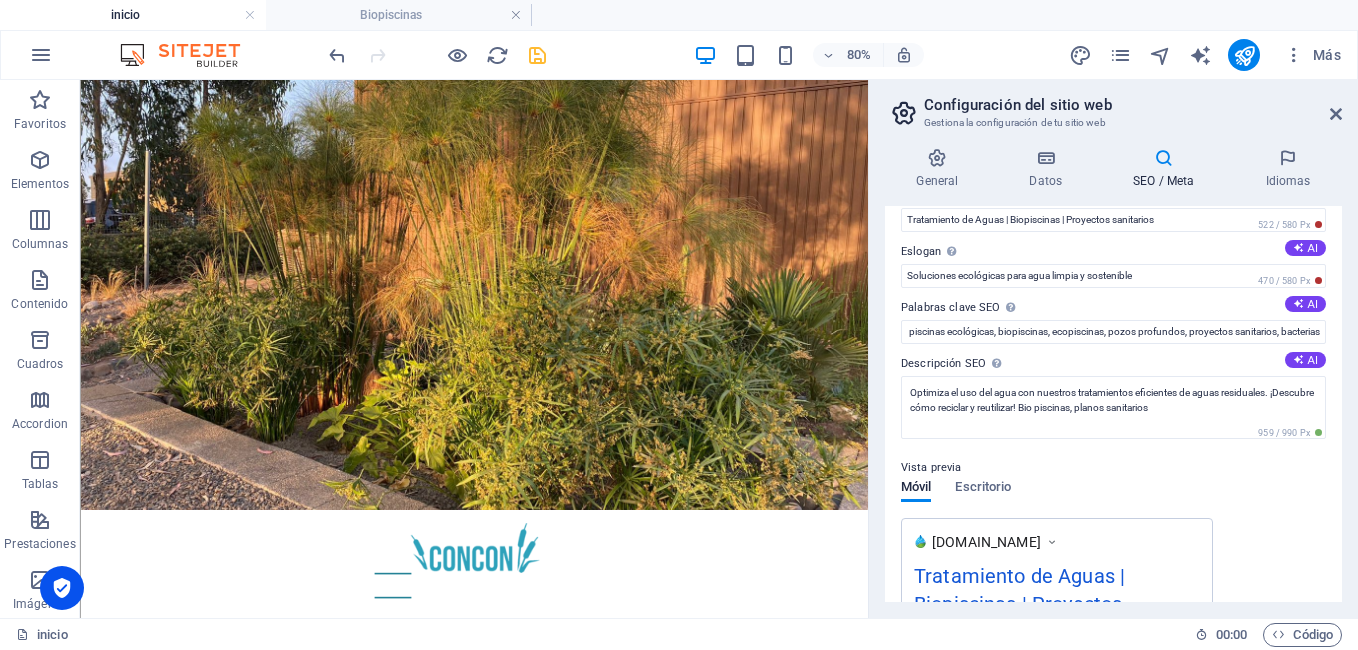 click on "Vista previa Móvil Escritorio www.example.com Tratamiento de Aguas | Biopiscinas | Proyectos sanitarios  - Soluciones ecológicas para agua ... Optimiza el uso del agua con nuestros tratamientos eficientes de aguas residuales. ¡Descubre cómo reciclar y reutilizar! Bio piscinas, planos sanitarios" at bounding box center [1113, 608] 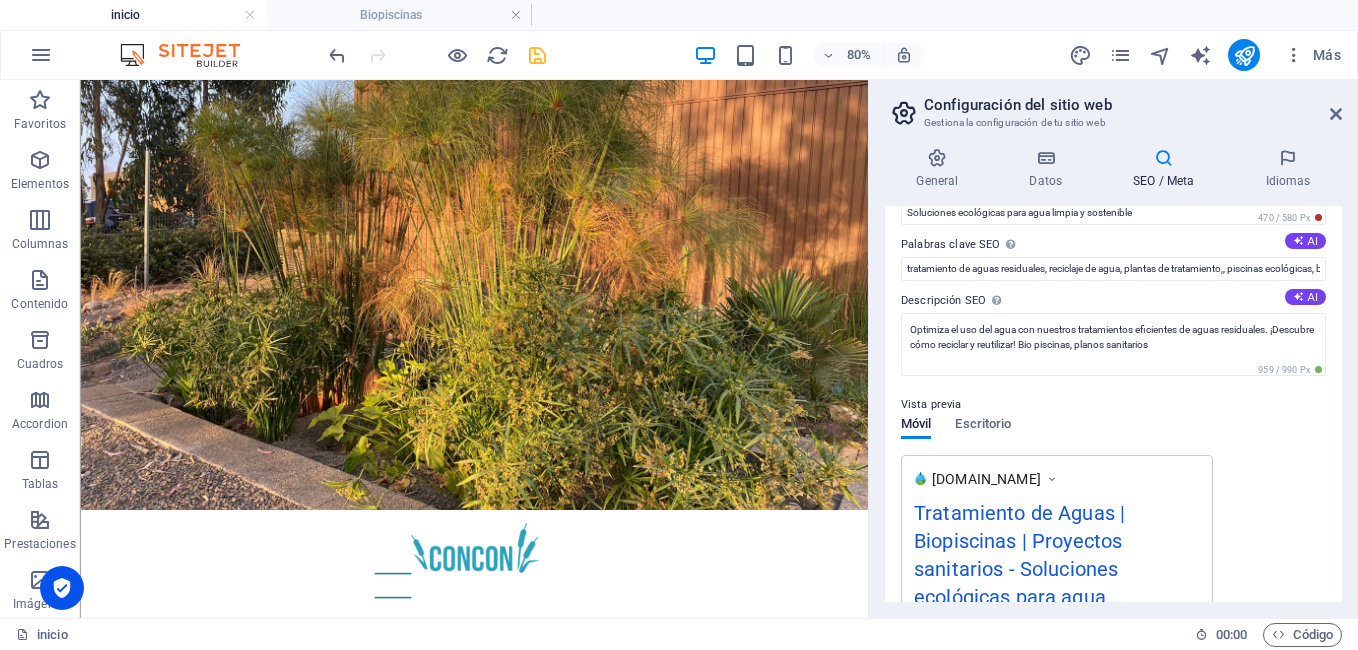 scroll, scrollTop: 0, scrollLeft: 0, axis: both 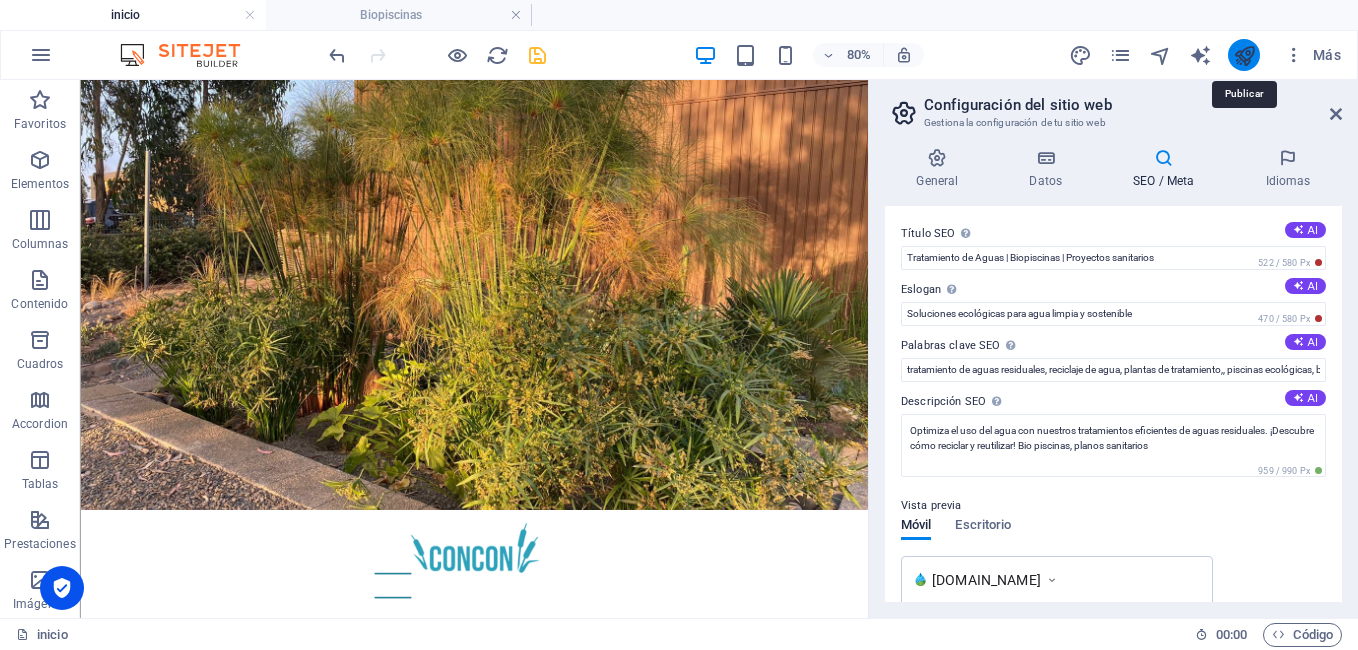 click at bounding box center (1244, 55) 